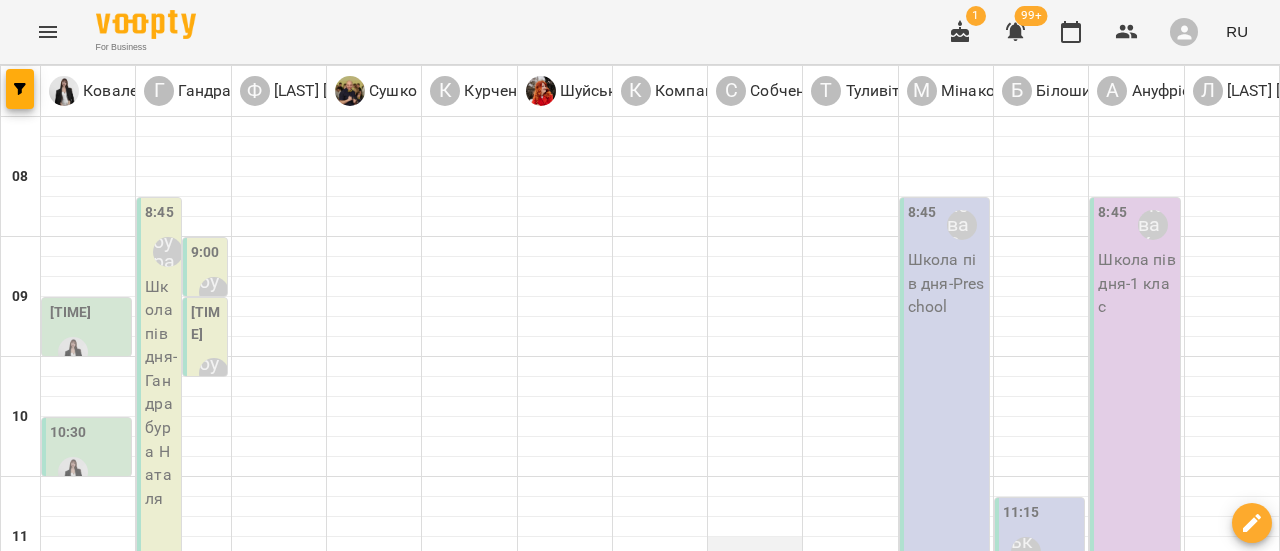 scroll, scrollTop: 0, scrollLeft: 0, axis: both 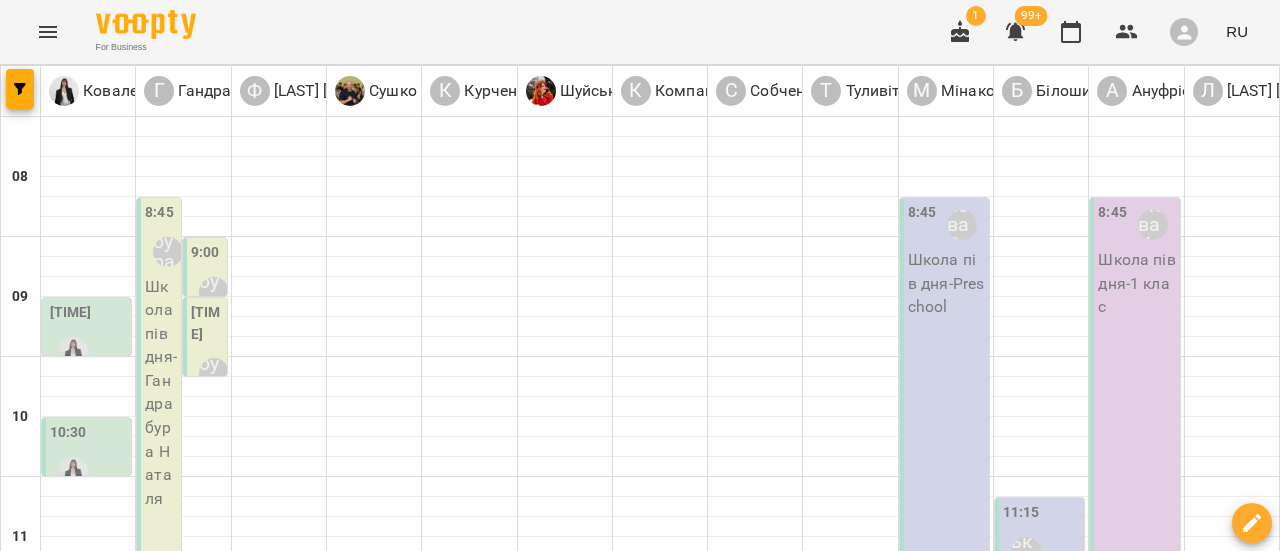 click on "ср" at bounding box center (631, 1583) 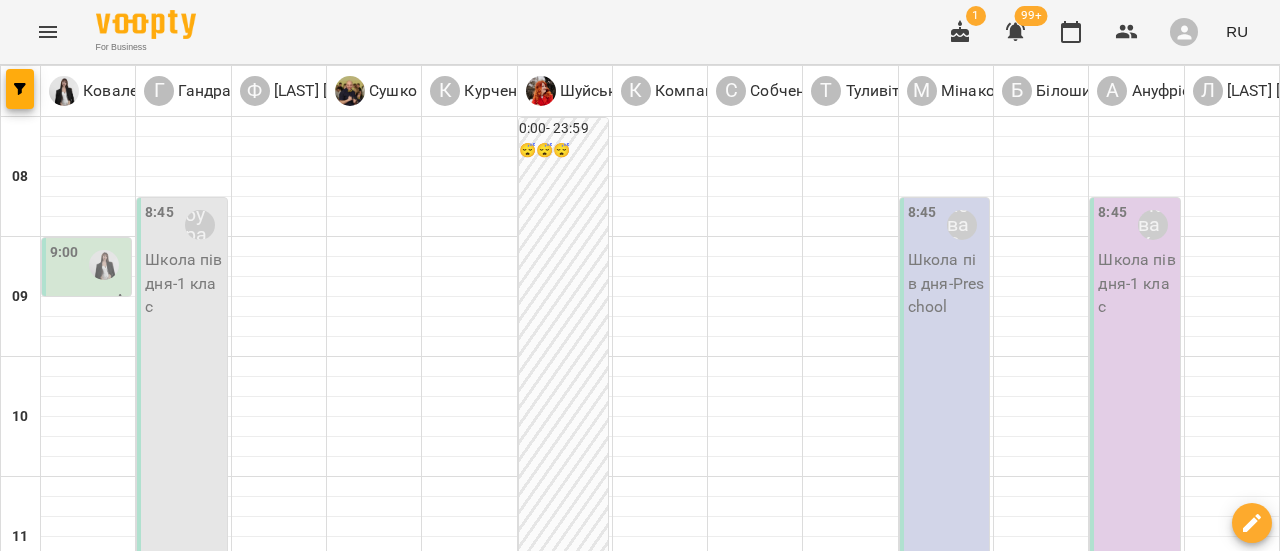 scroll, scrollTop: 600, scrollLeft: 0, axis: vertical 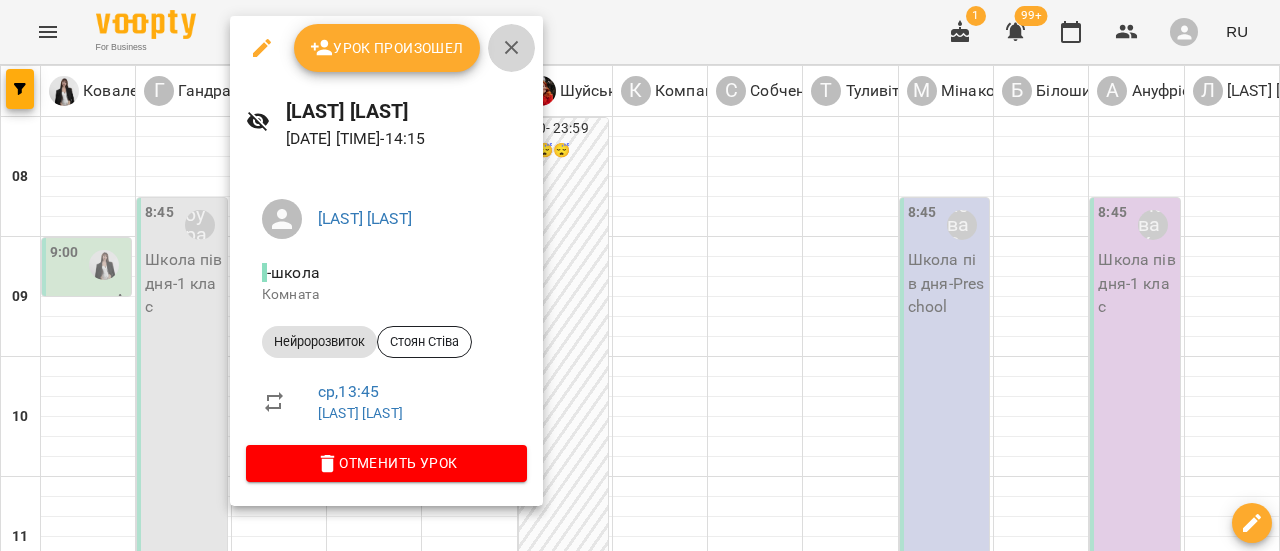 click 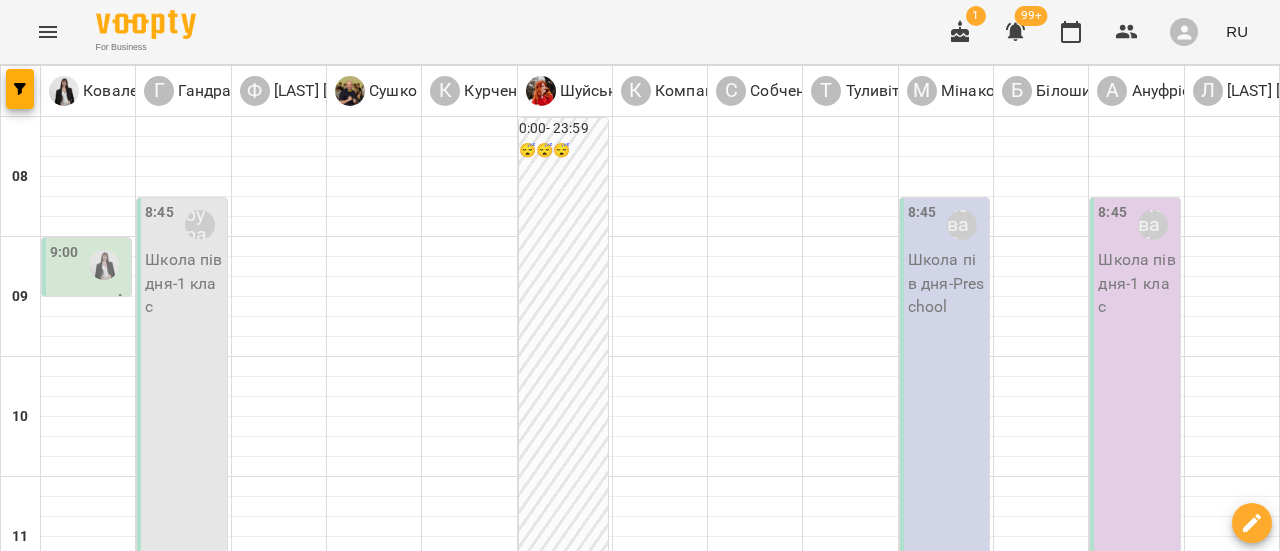 scroll, scrollTop: 400, scrollLeft: 0, axis: vertical 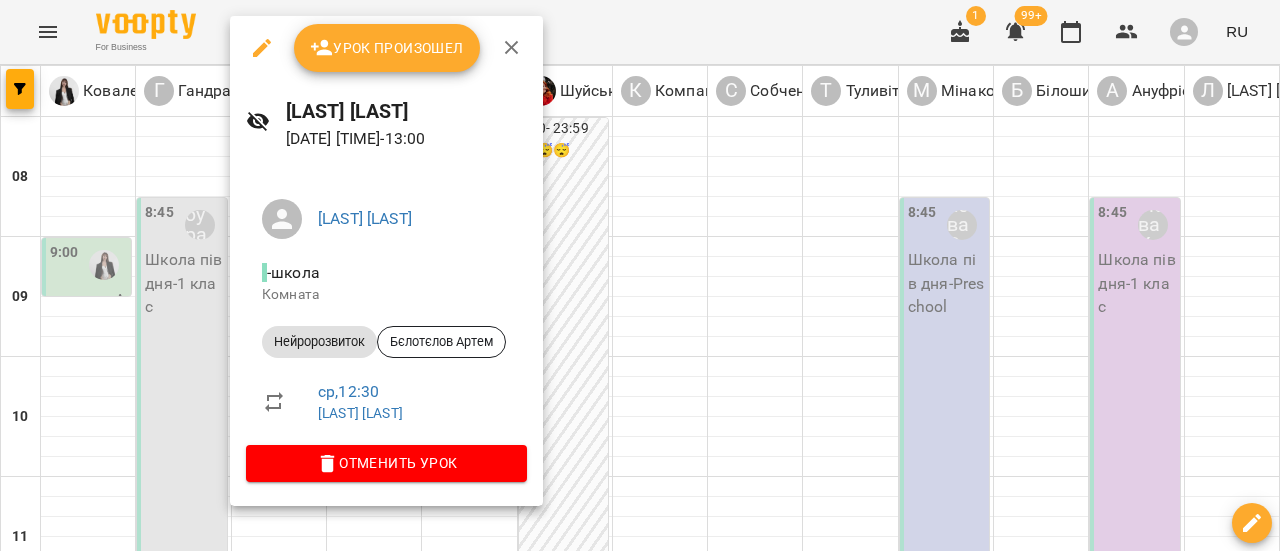 click 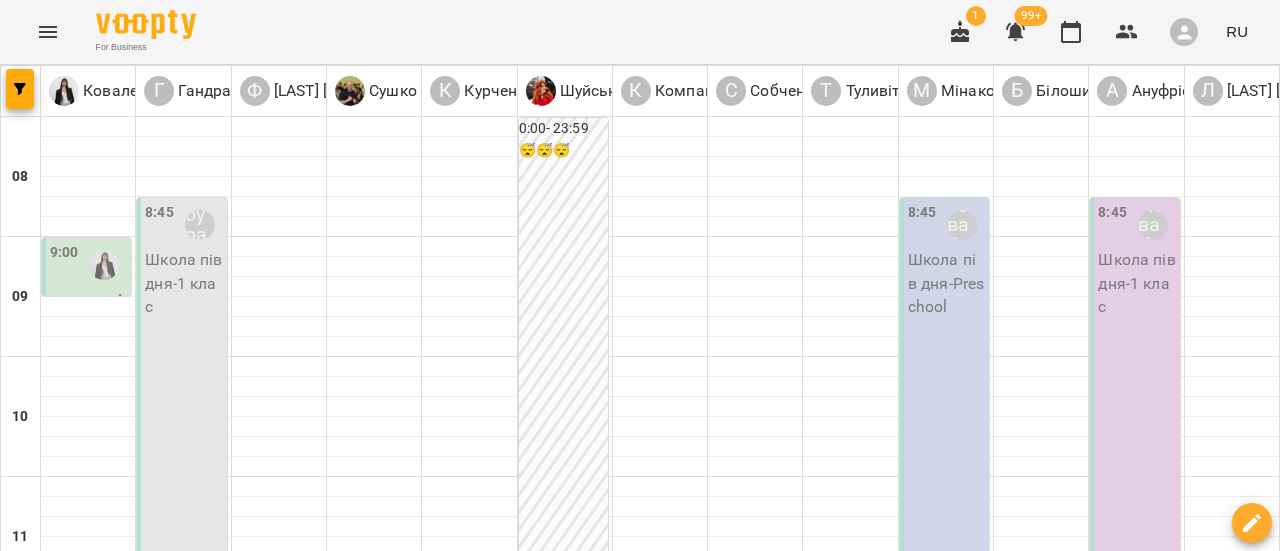 scroll, scrollTop: 500, scrollLeft: 0, axis: vertical 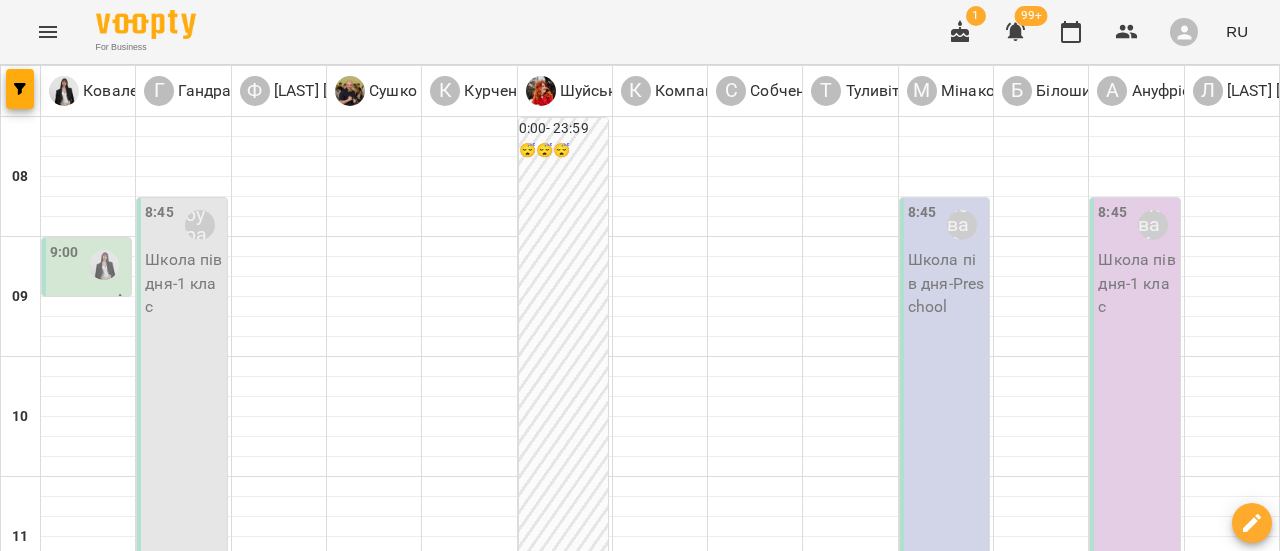 click on "13:30 Курченко Олександра" at bounding box center [469, 818] 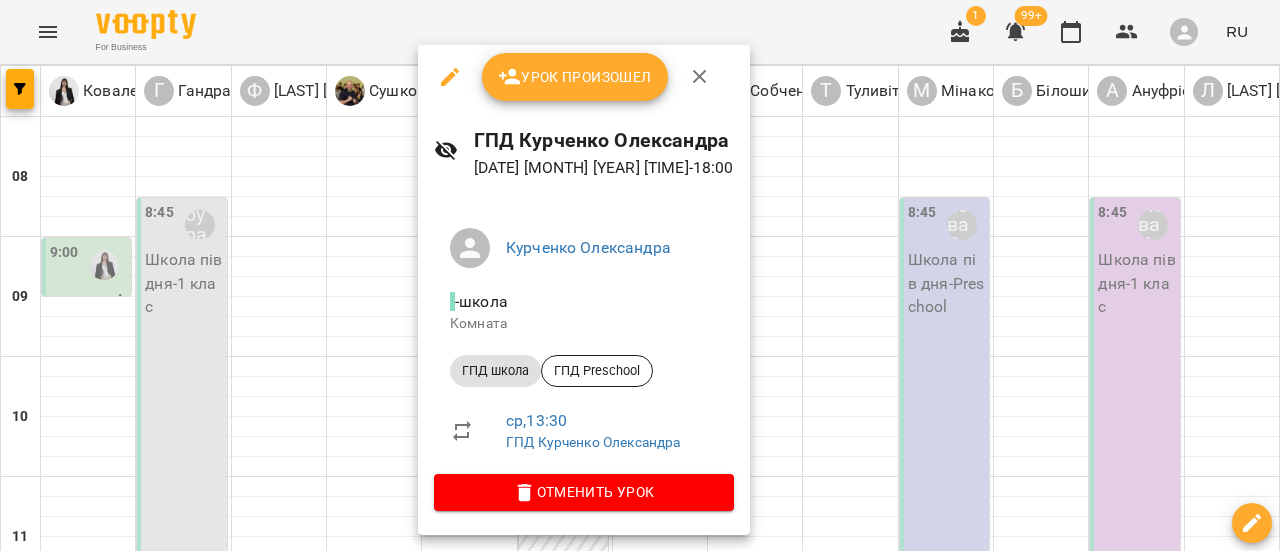 click 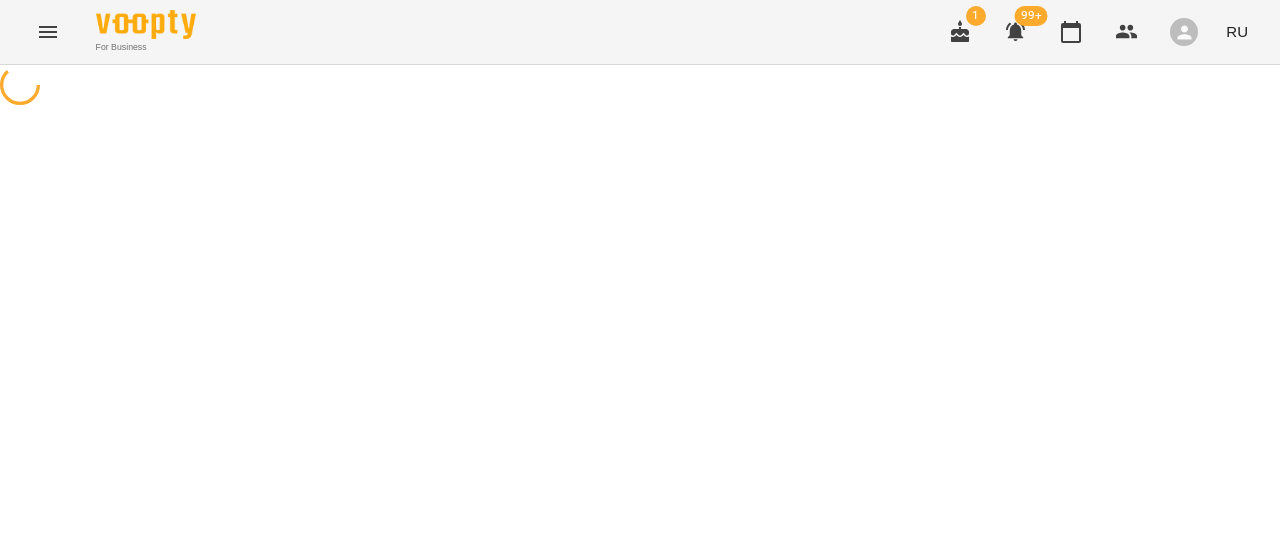 select on "*********" 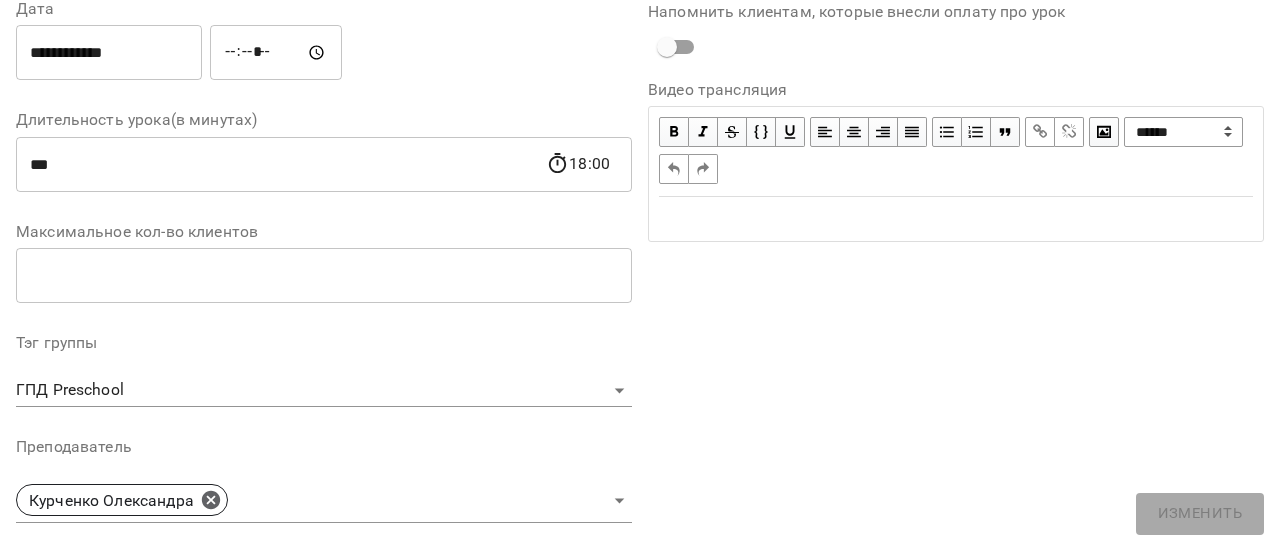 scroll, scrollTop: 400, scrollLeft: 0, axis: vertical 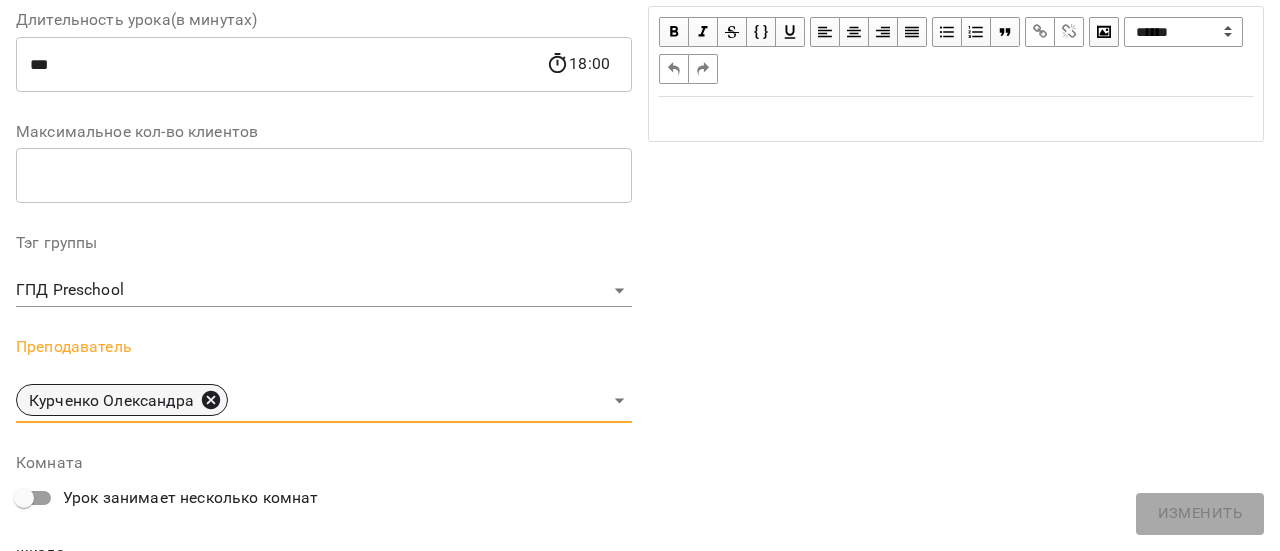 click 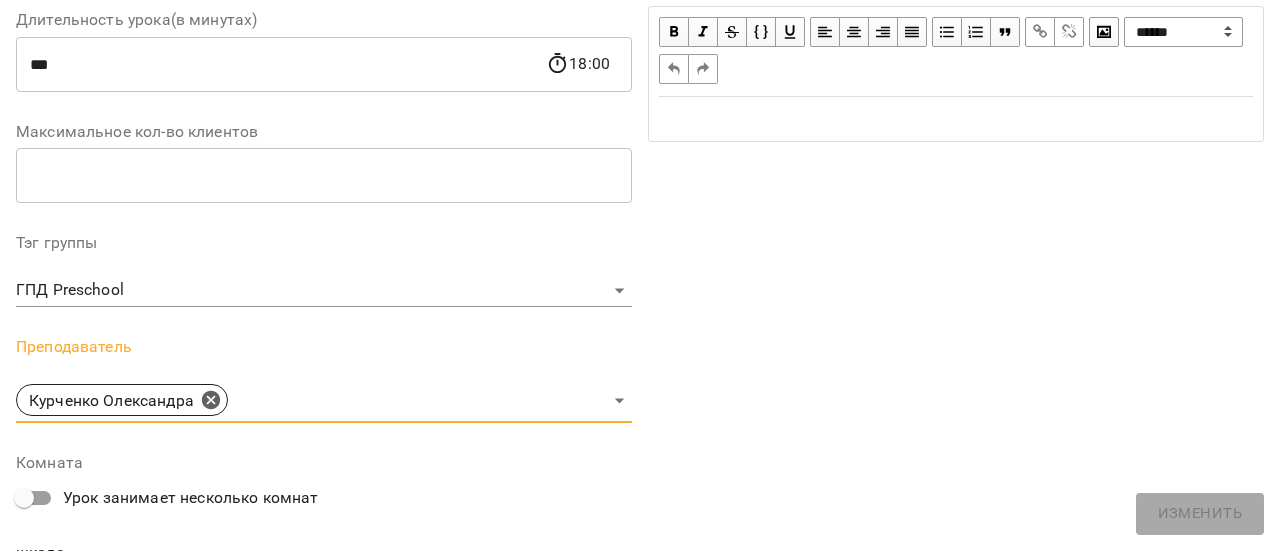 type 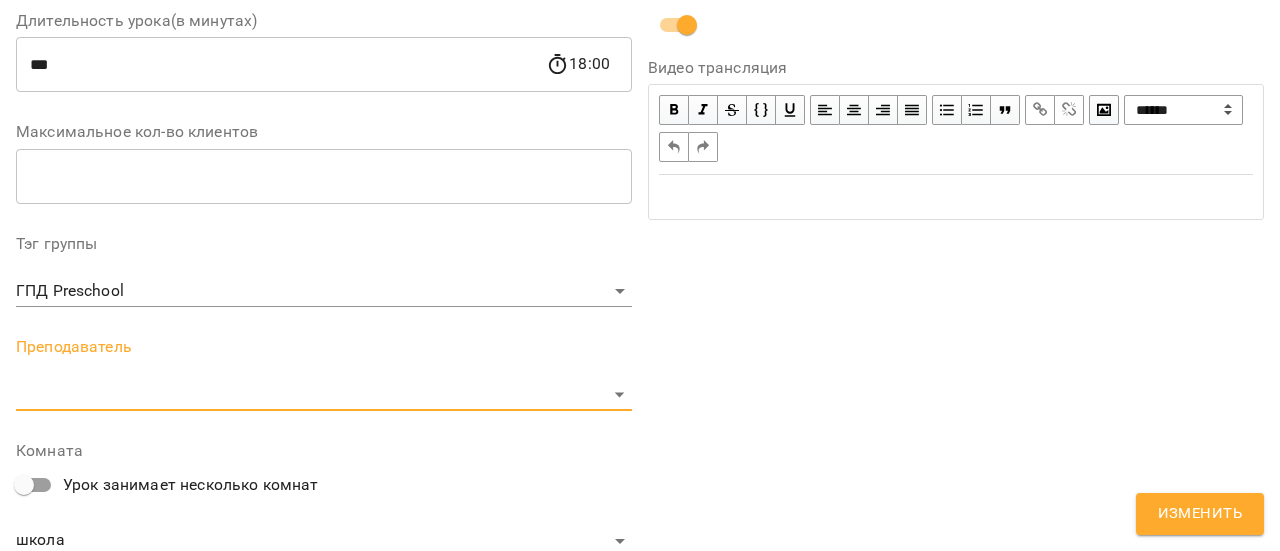 click on "Изменить" at bounding box center (1200, 514) 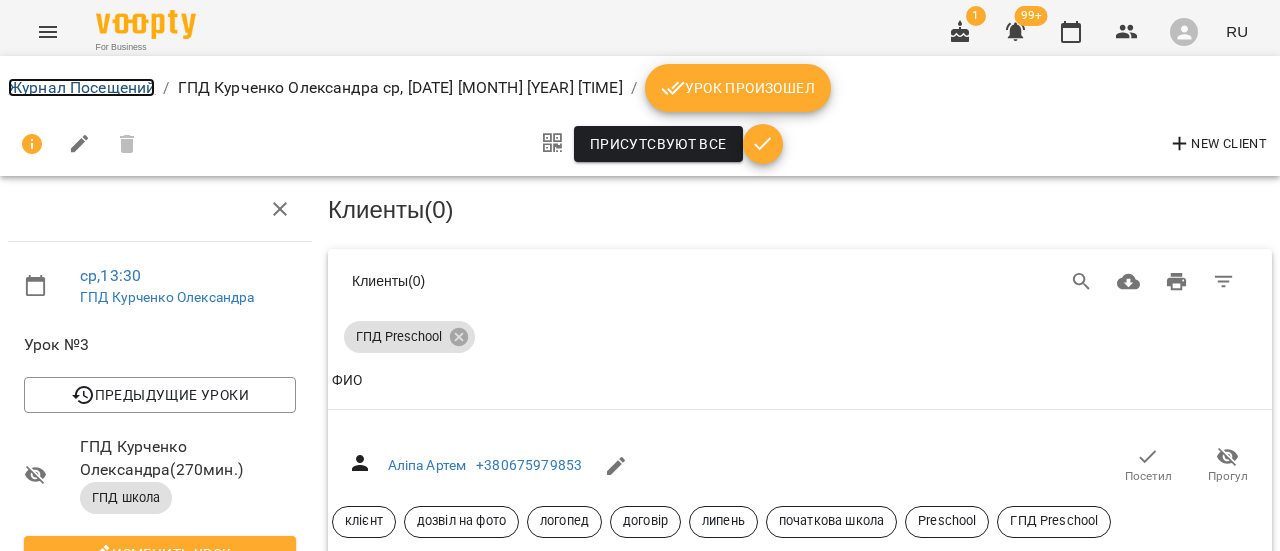 click on "Журнал Посещений" at bounding box center (81, 87) 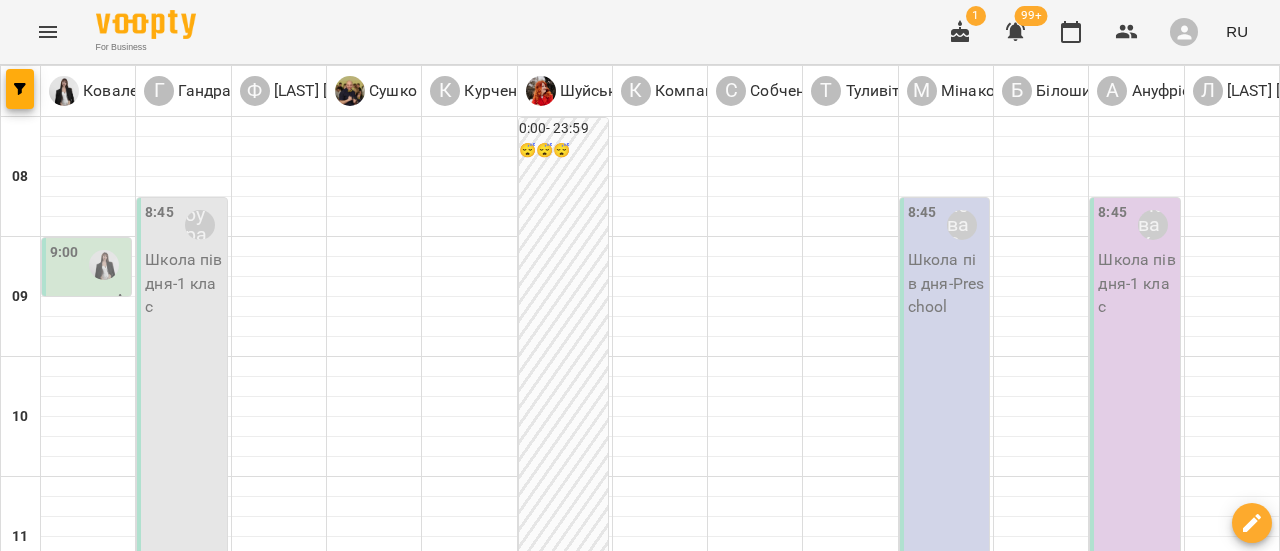 click on "вт" at bounding box center [242, 1583] 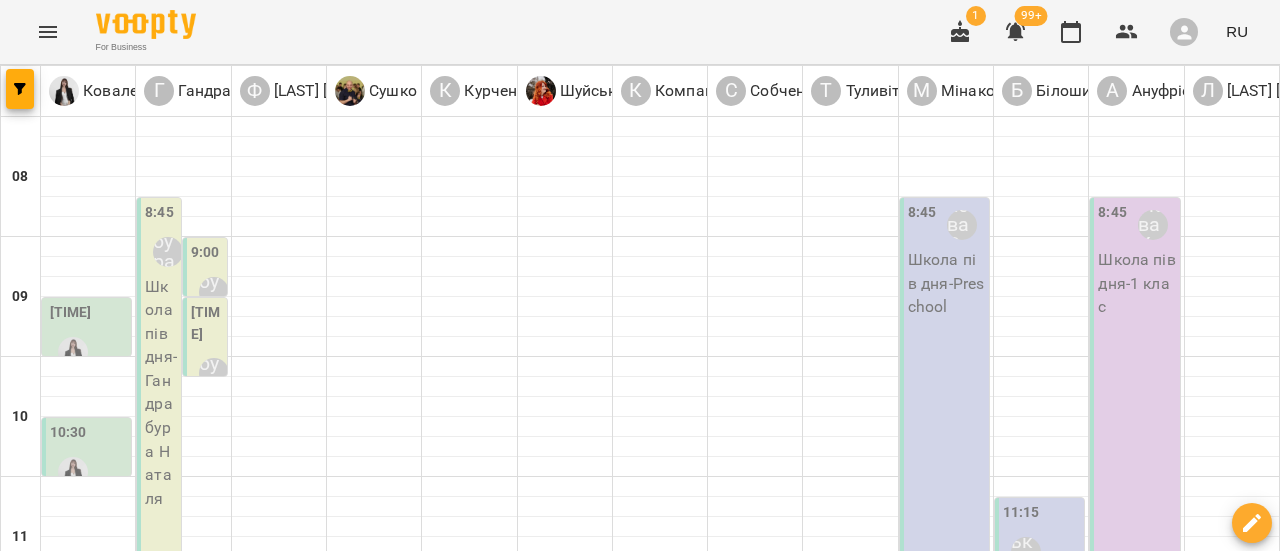 scroll, scrollTop: 0, scrollLeft: 0, axis: both 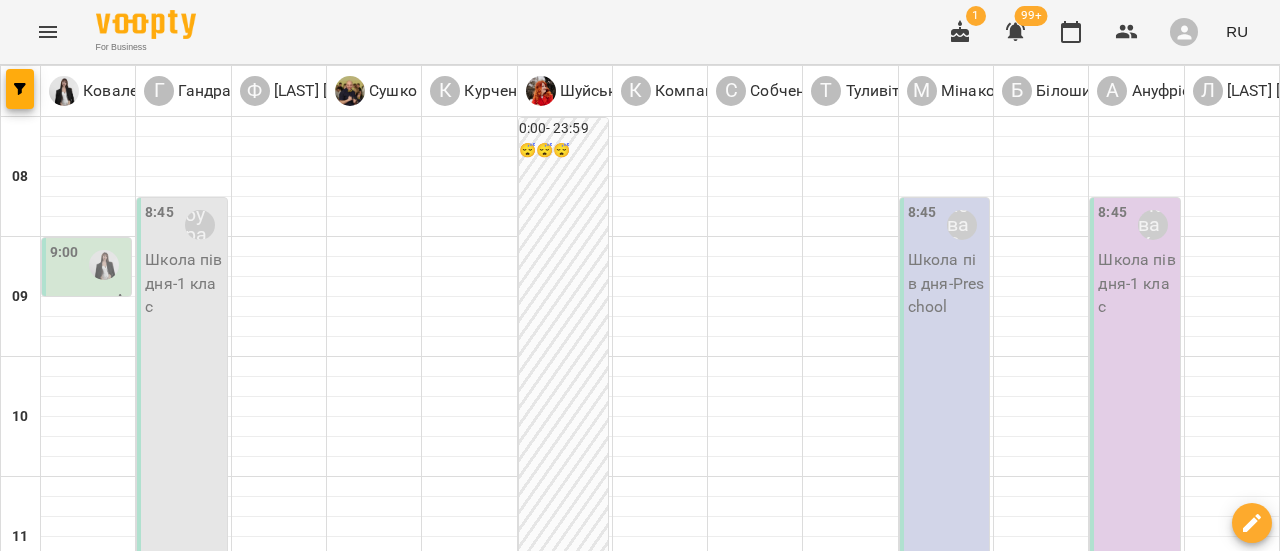 click on "0:00 -   23:59 😴😴😴" at bounding box center [563, 837] 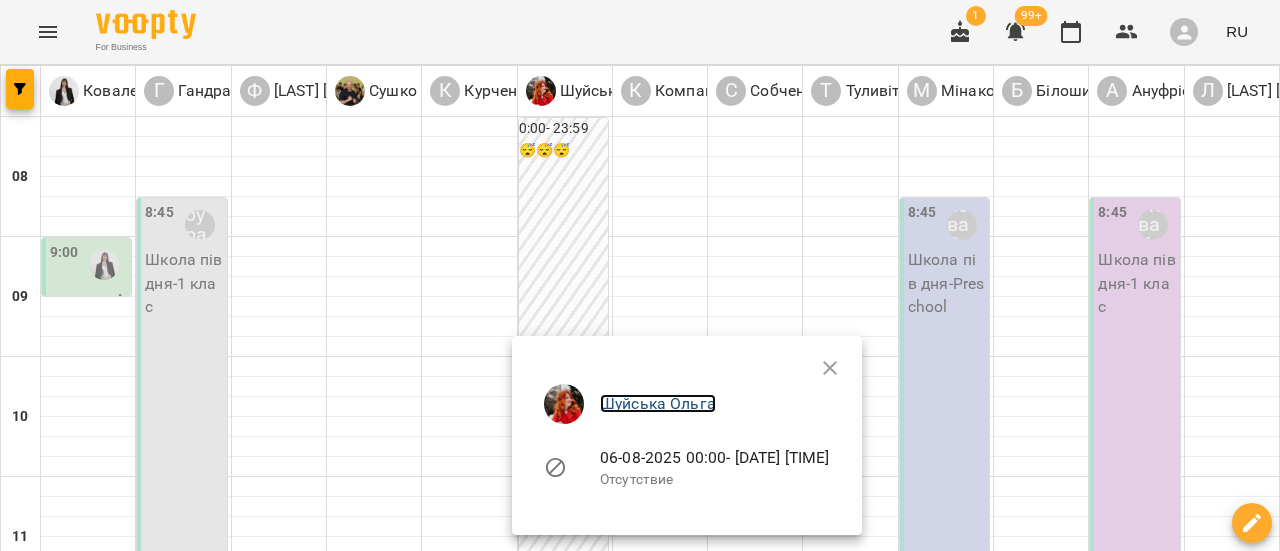 click on "Шуйська Ольга" at bounding box center (658, 403) 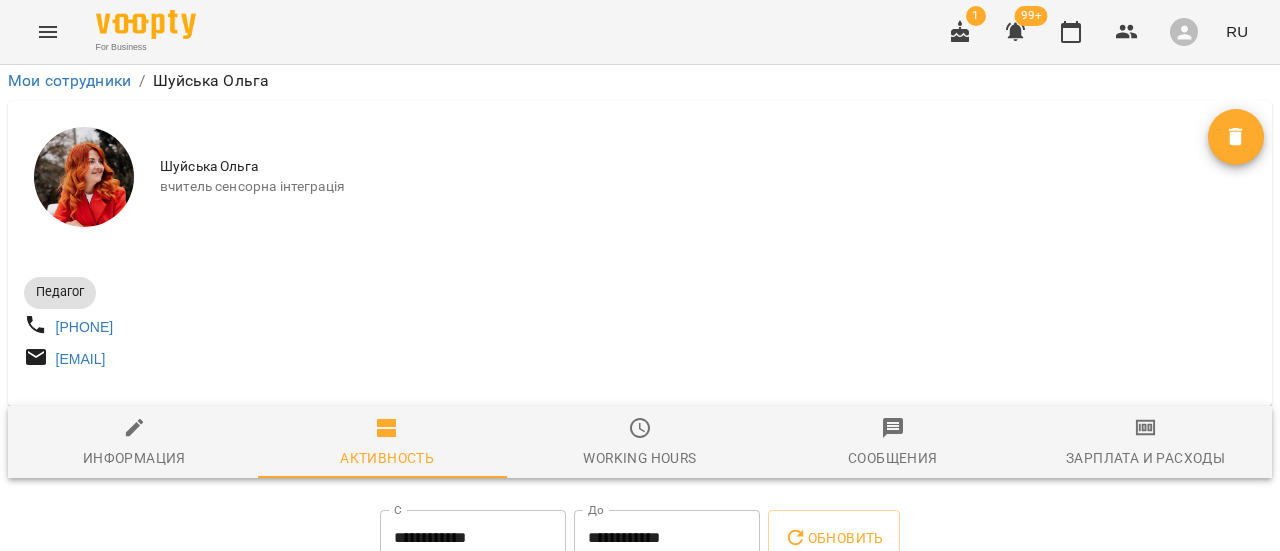 scroll, scrollTop: 300, scrollLeft: 0, axis: vertical 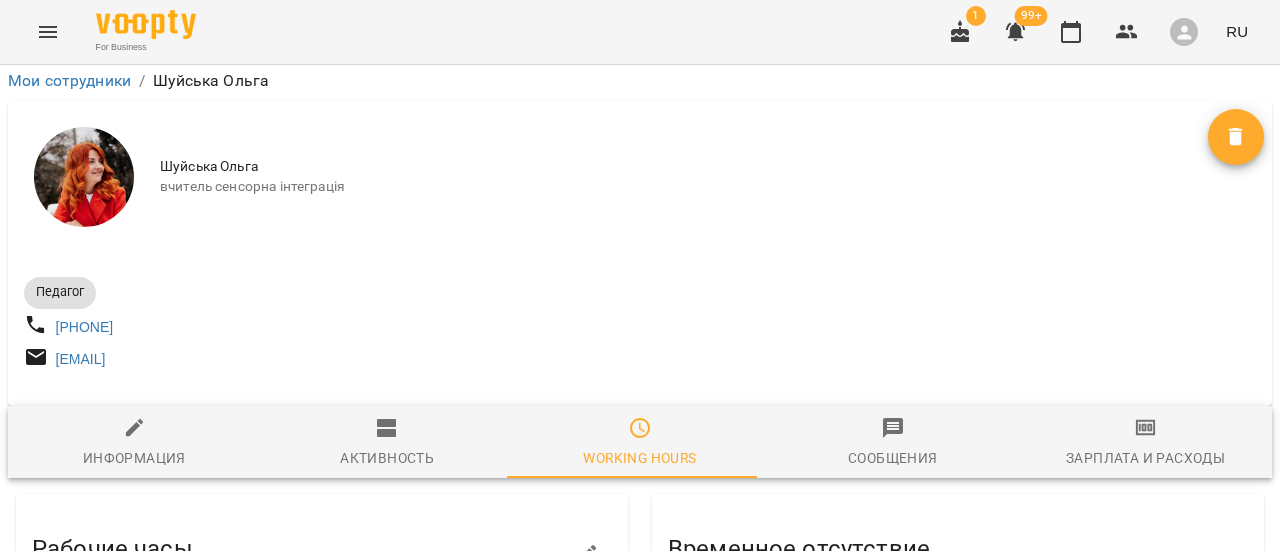 click on "Присутствие" at bounding box center (735, 1042) 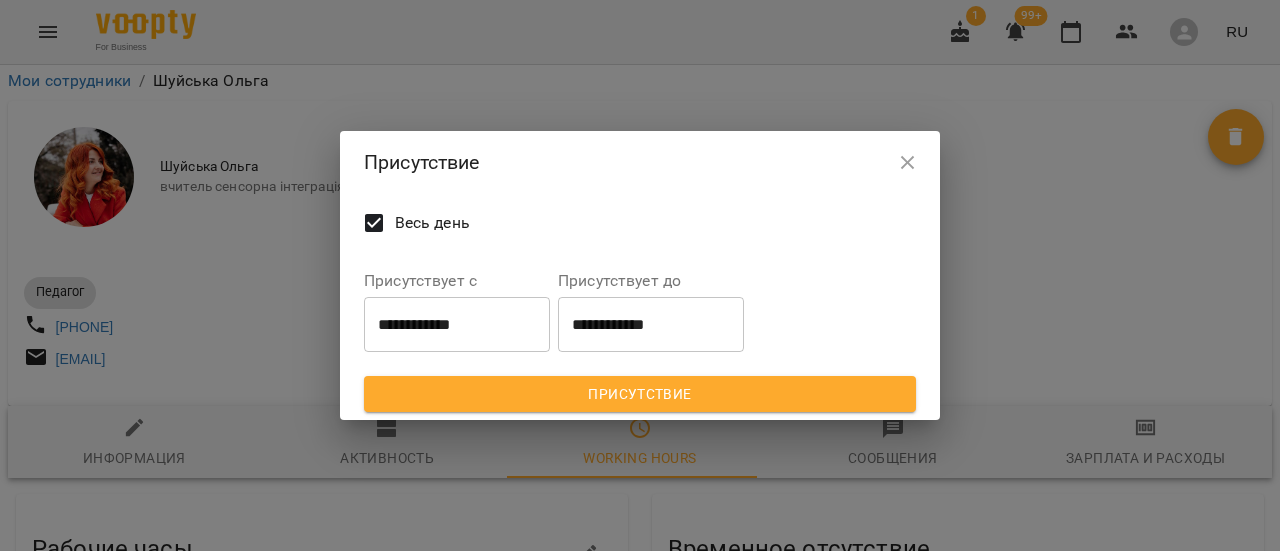 click on "Присутствие" at bounding box center (640, 394) 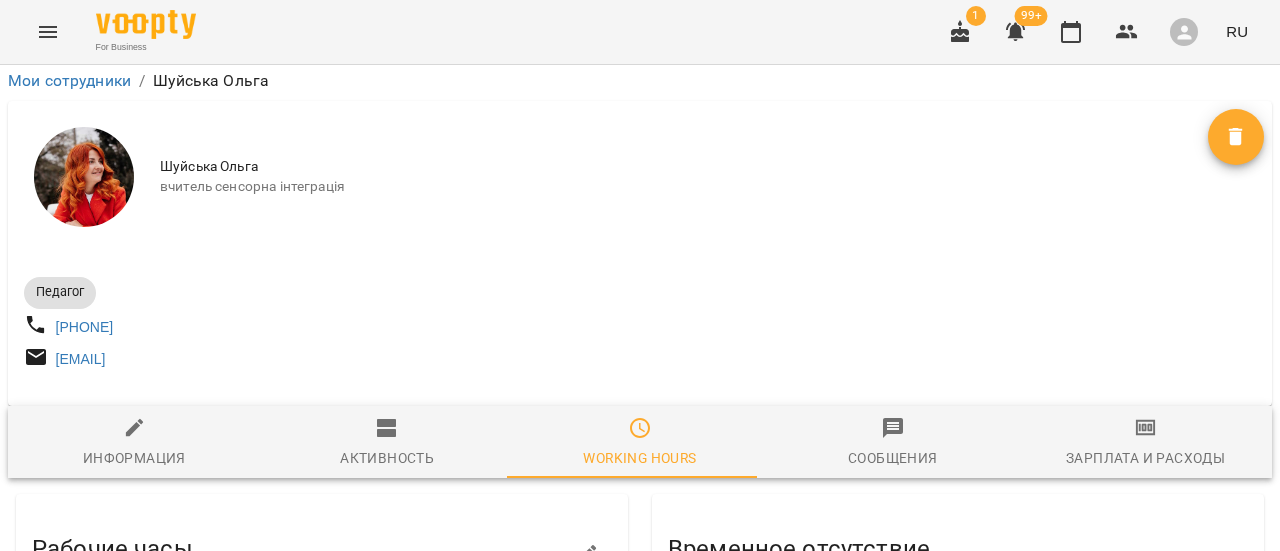 scroll, scrollTop: 349, scrollLeft: 0, axis: vertical 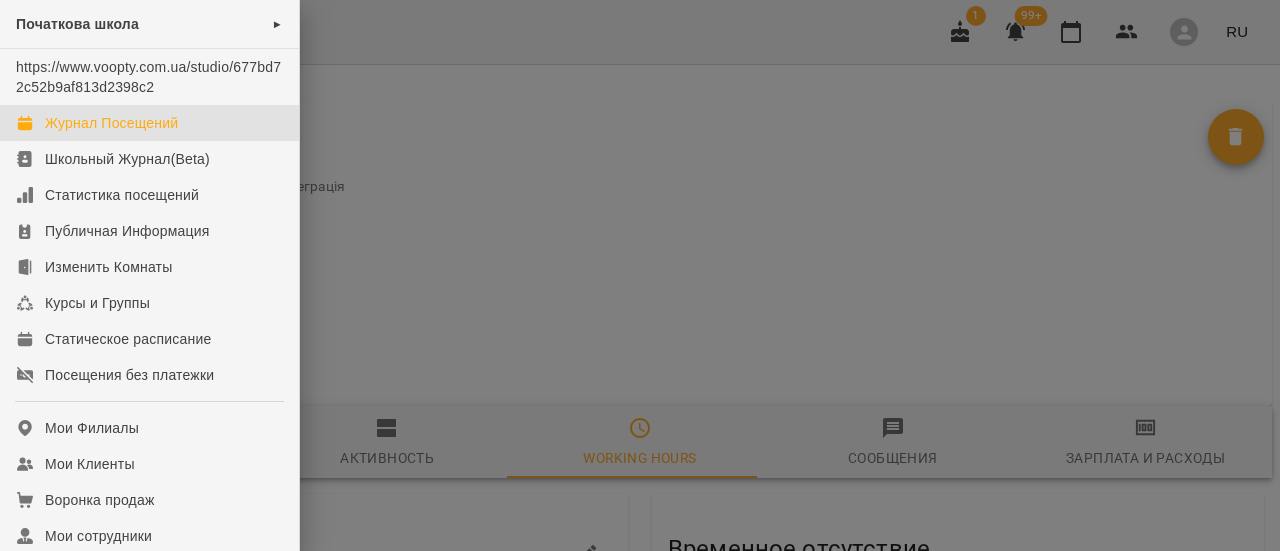 click on "Журнал Посещений" at bounding box center (149, 123) 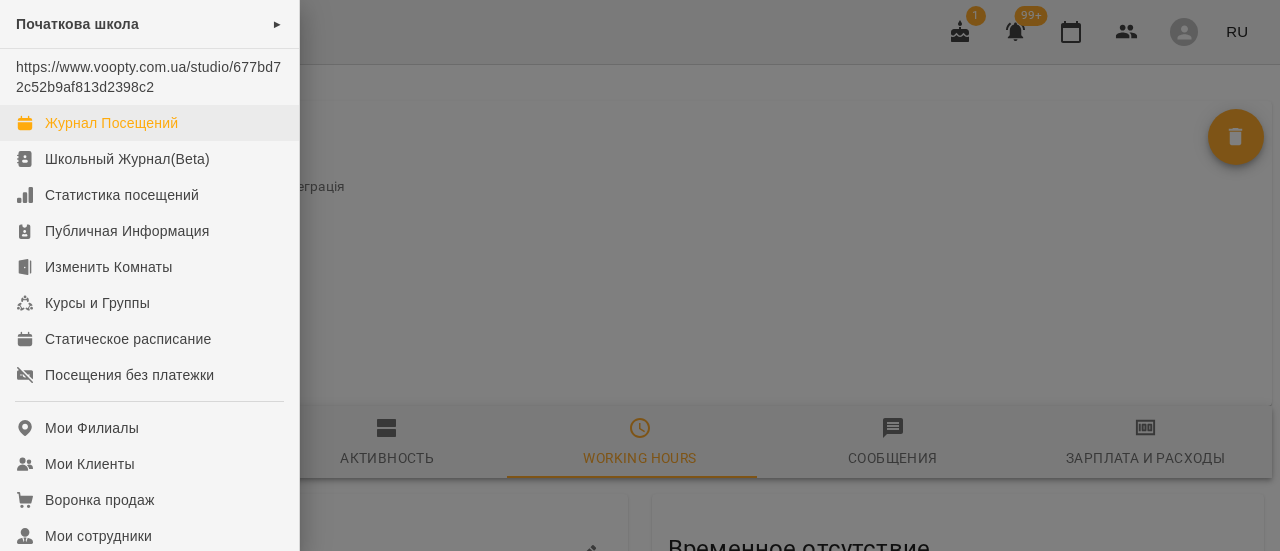 scroll, scrollTop: 0, scrollLeft: 0, axis: both 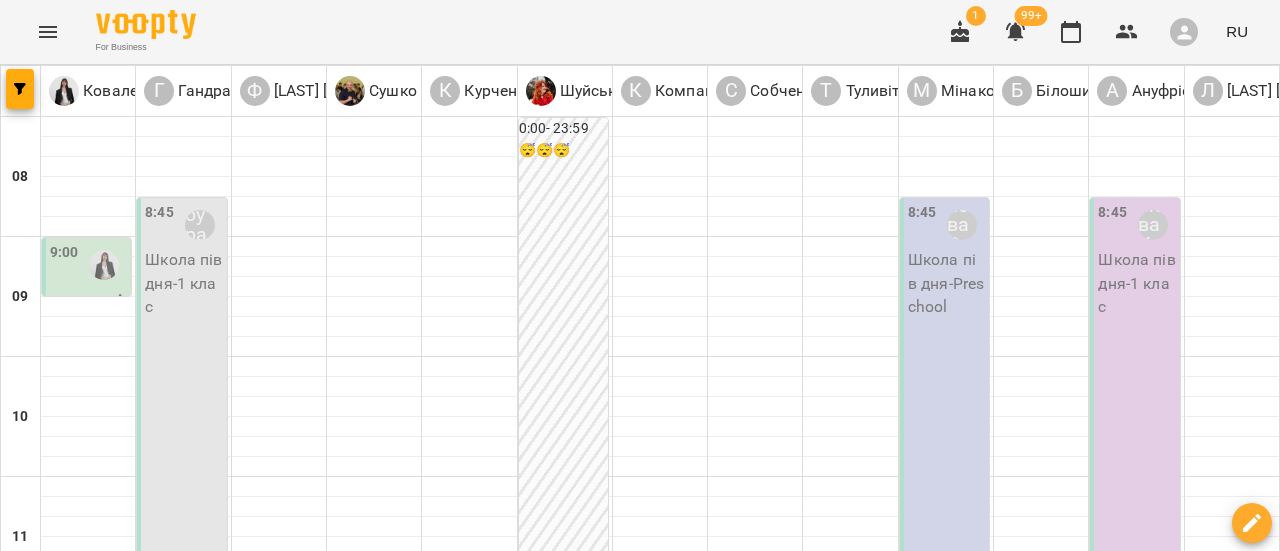 click on "0:00 -   23:59 😴😴😴" at bounding box center [563, 837] 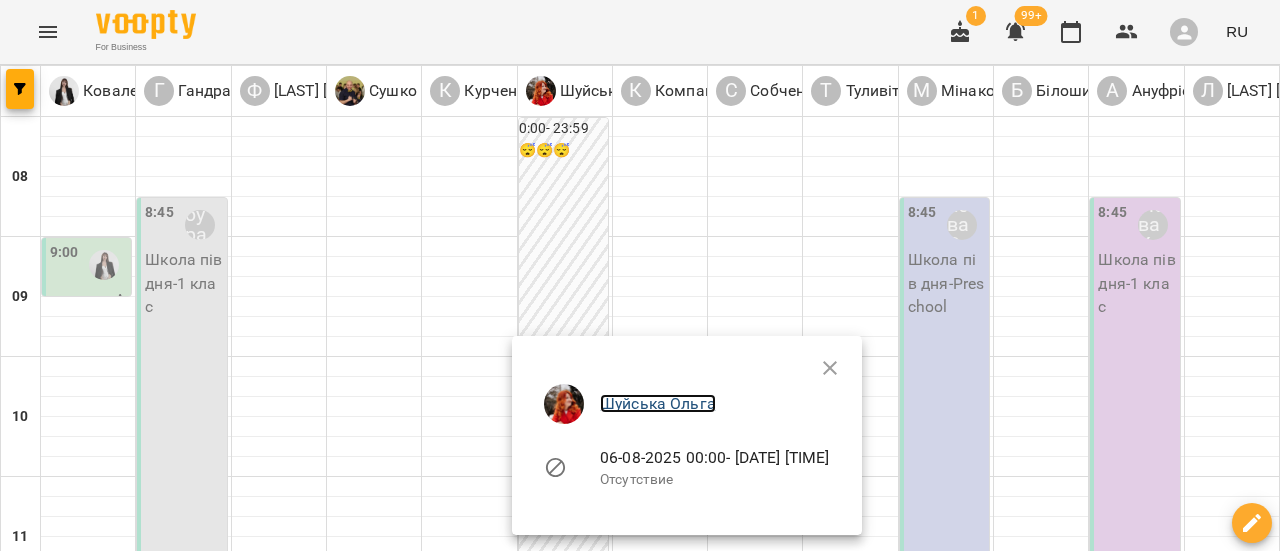 click on "Шуйська Ольга" at bounding box center [658, 403] 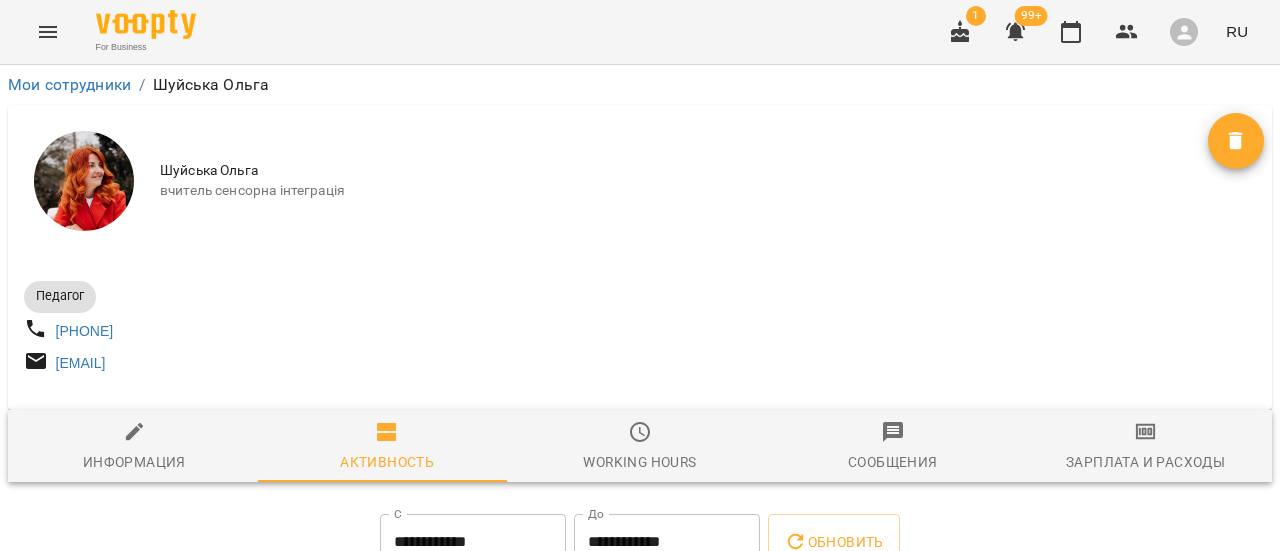 click 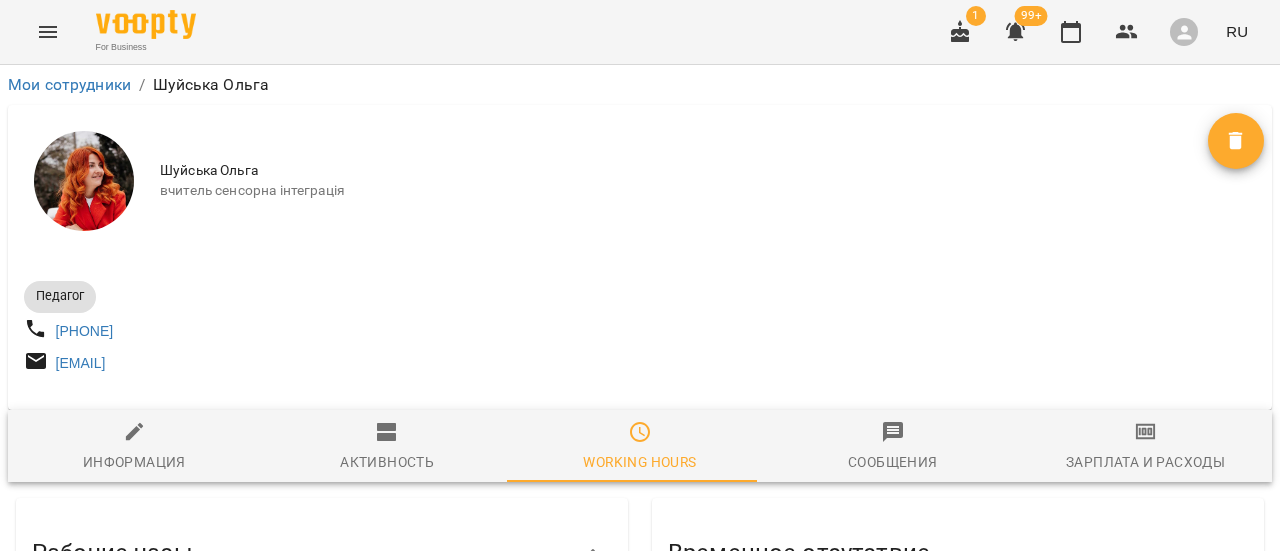 click 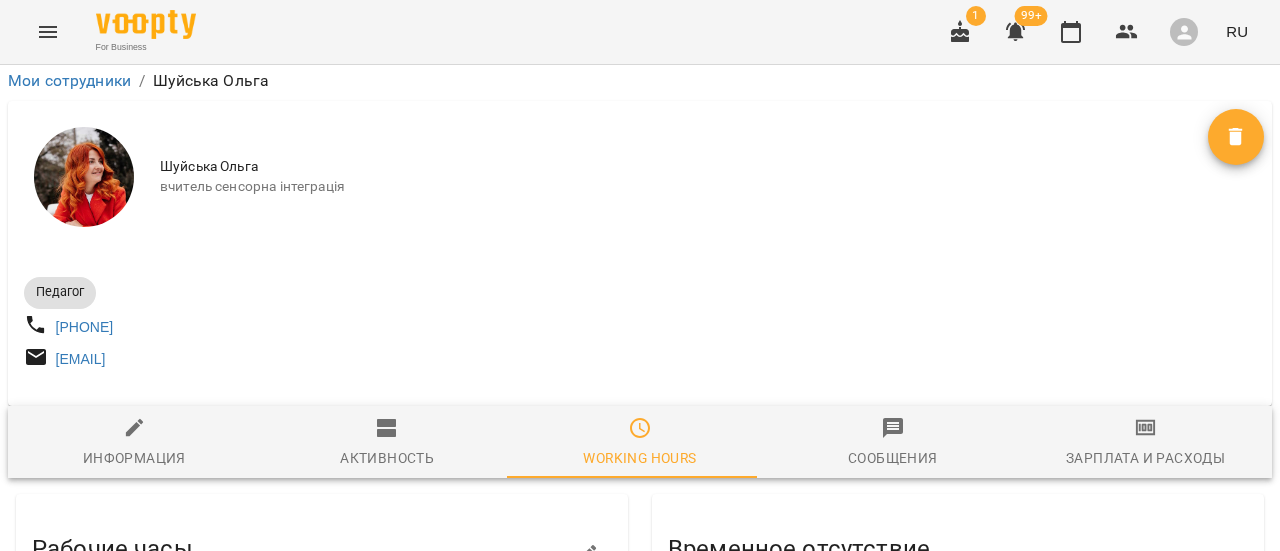 scroll, scrollTop: 649, scrollLeft: 0, axis: vertical 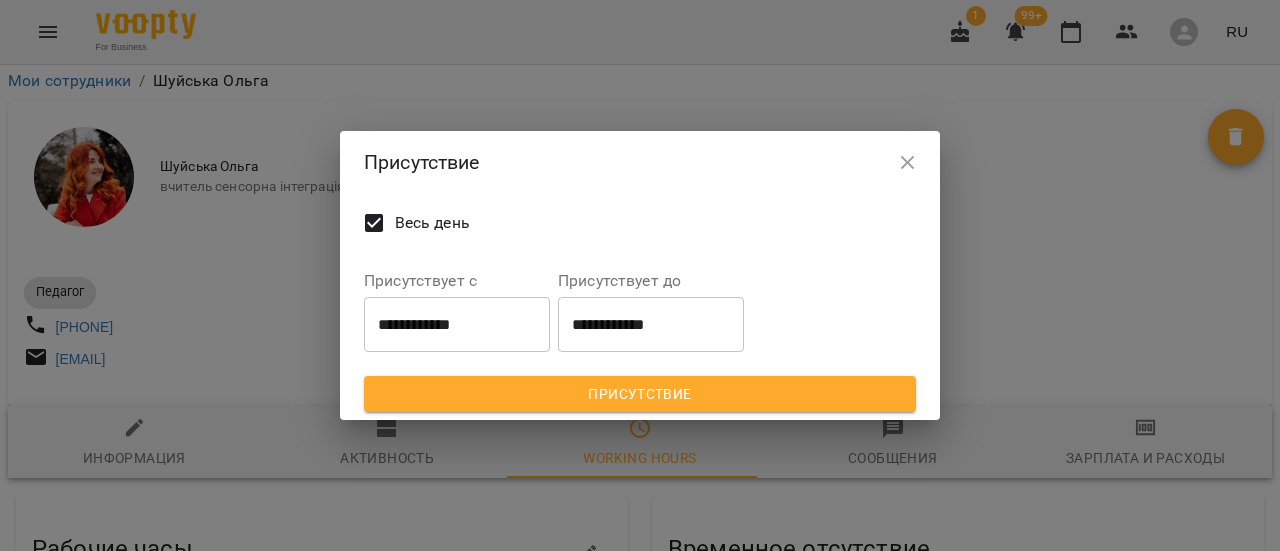 click on "**********" at bounding box center (457, 324) 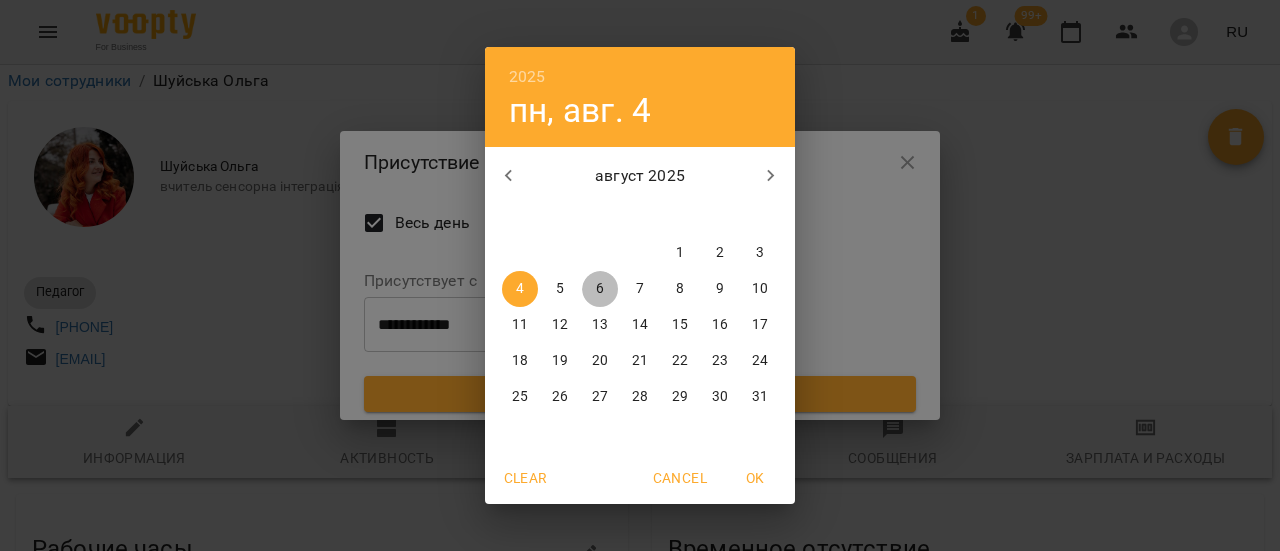 click on "6" at bounding box center [600, 289] 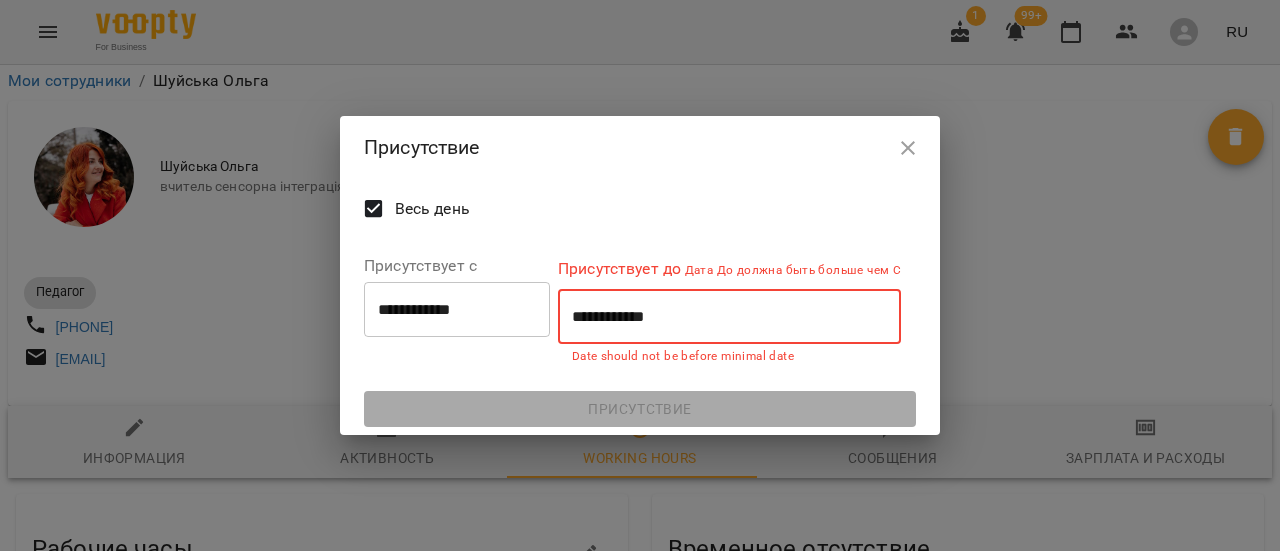 click on "**********" at bounding box center [729, 317] 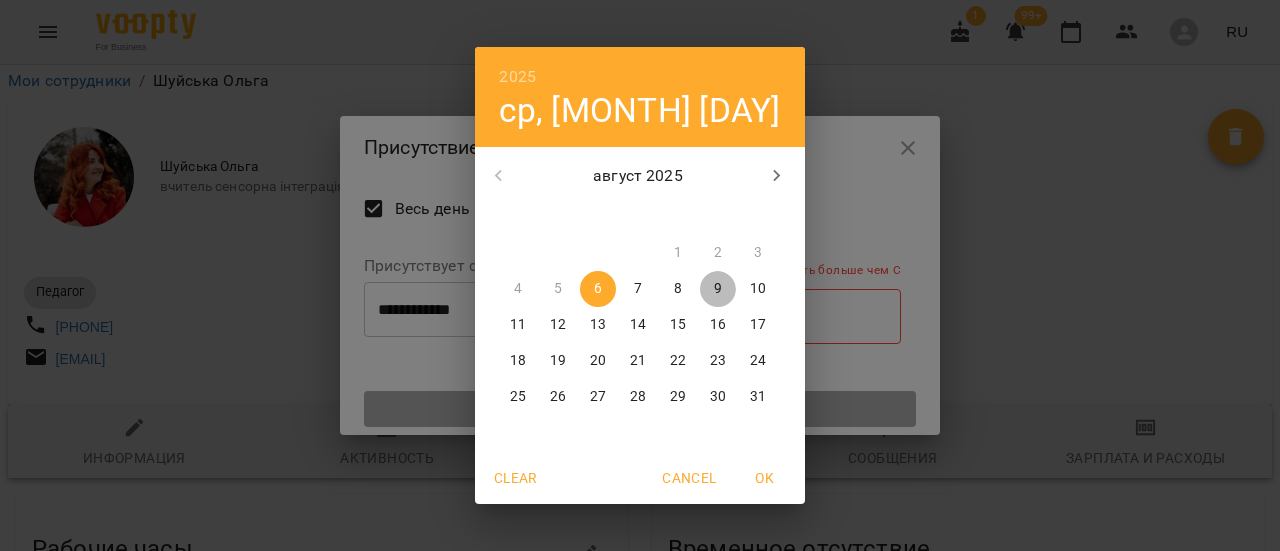 click on "9" at bounding box center (718, 289) 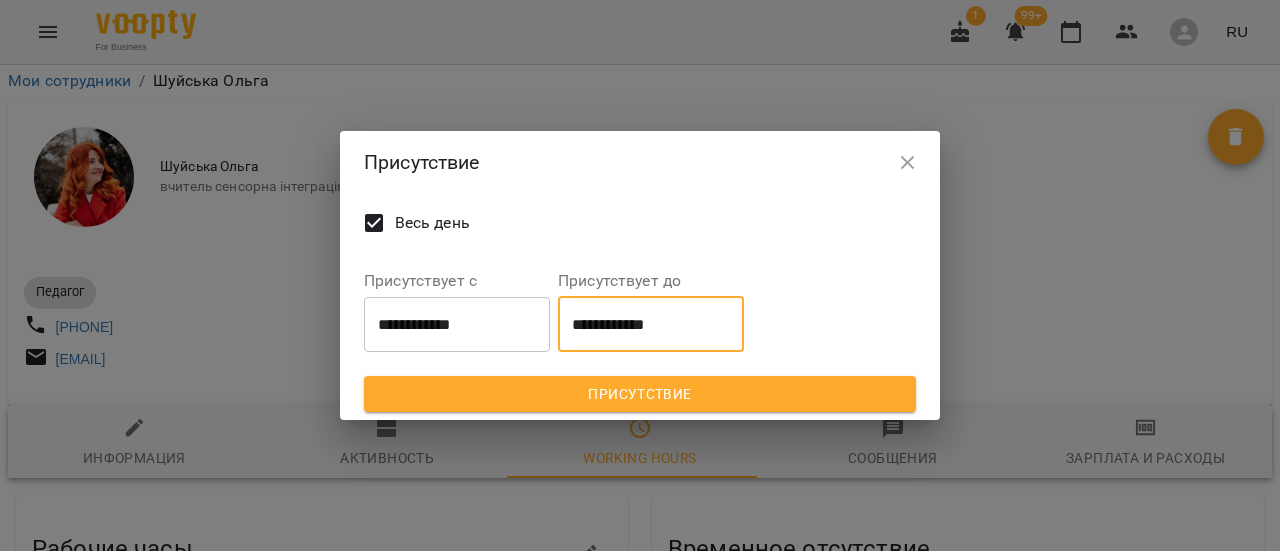 click on "Присутствие" at bounding box center [640, 394] 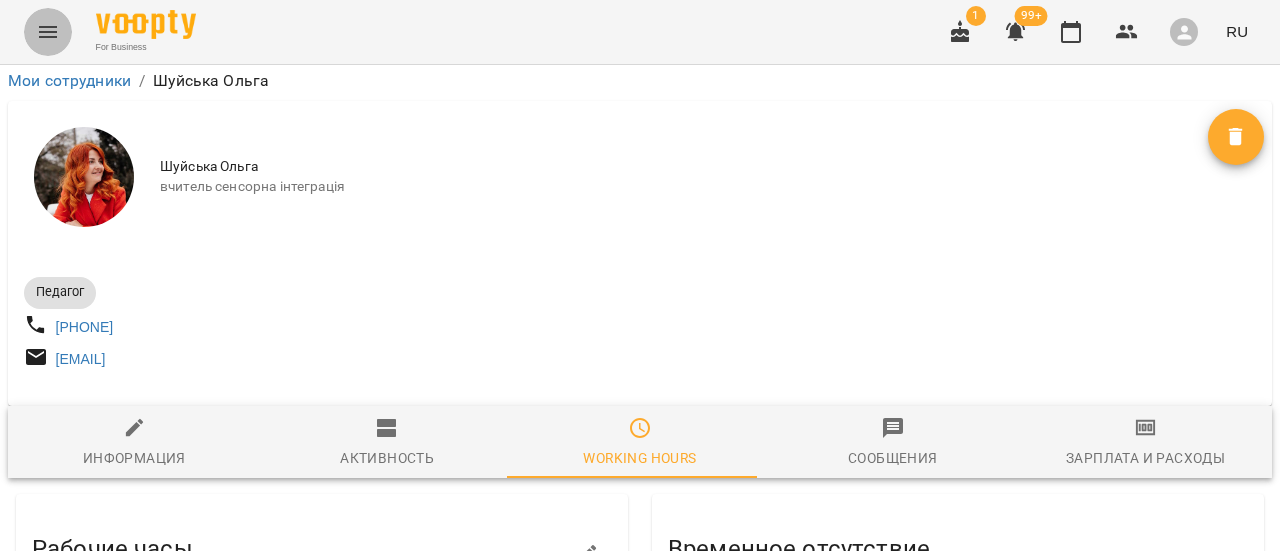 click 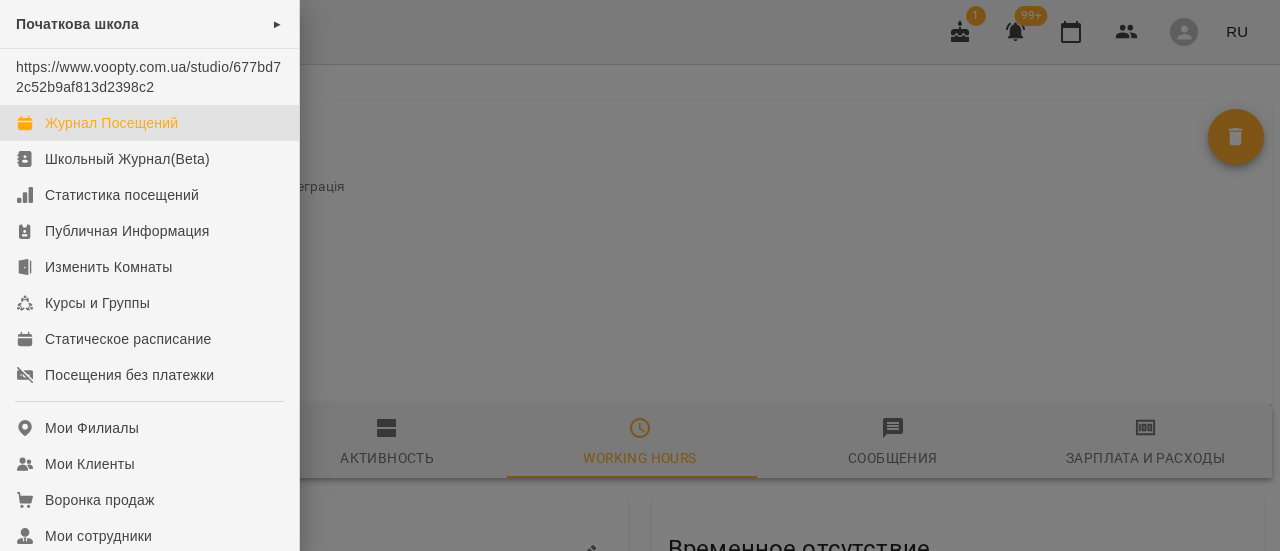 click on "Журнал Посещений" at bounding box center (111, 123) 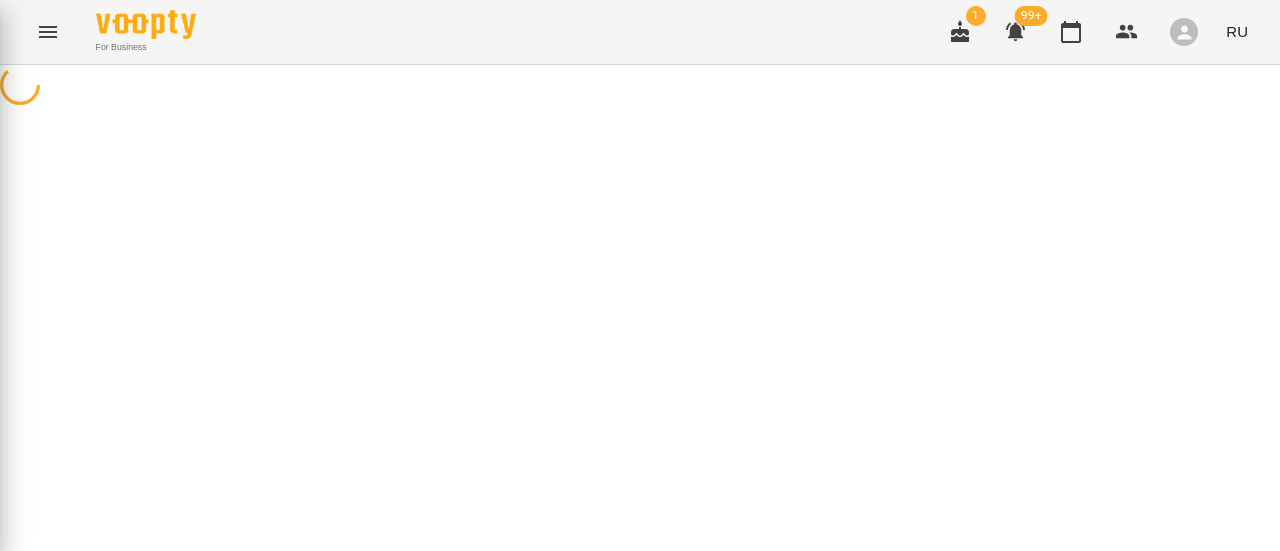 scroll, scrollTop: 0, scrollLeft: 0, axis: both 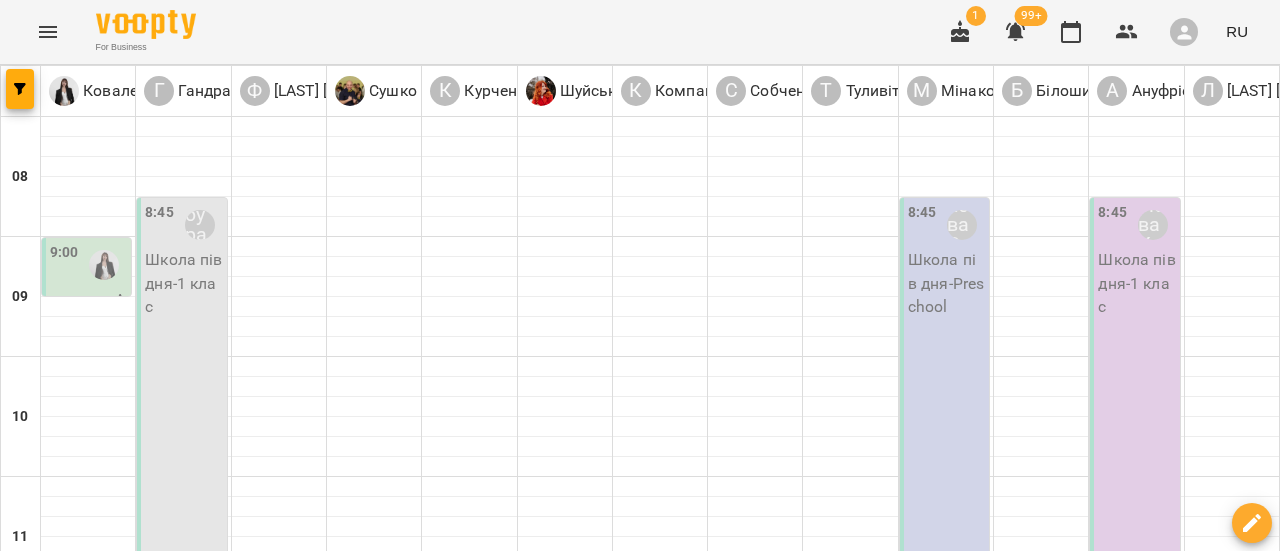 click on "чт" at bounding box center (835, 1583) 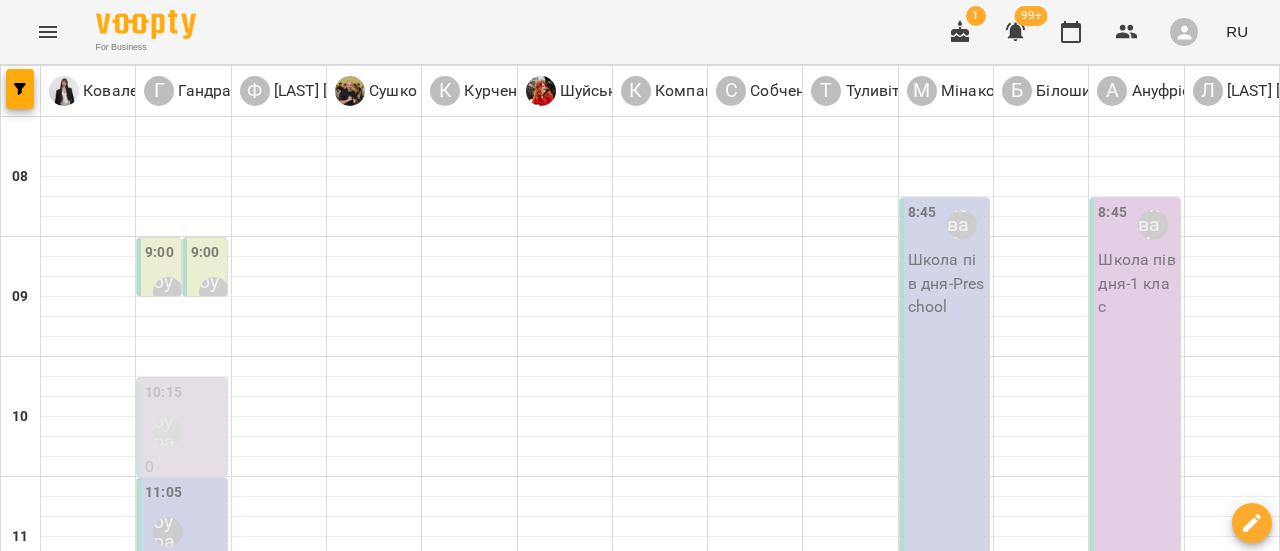 scroll, scrollTop: 300, scrollLeft: 0, axis: vertical 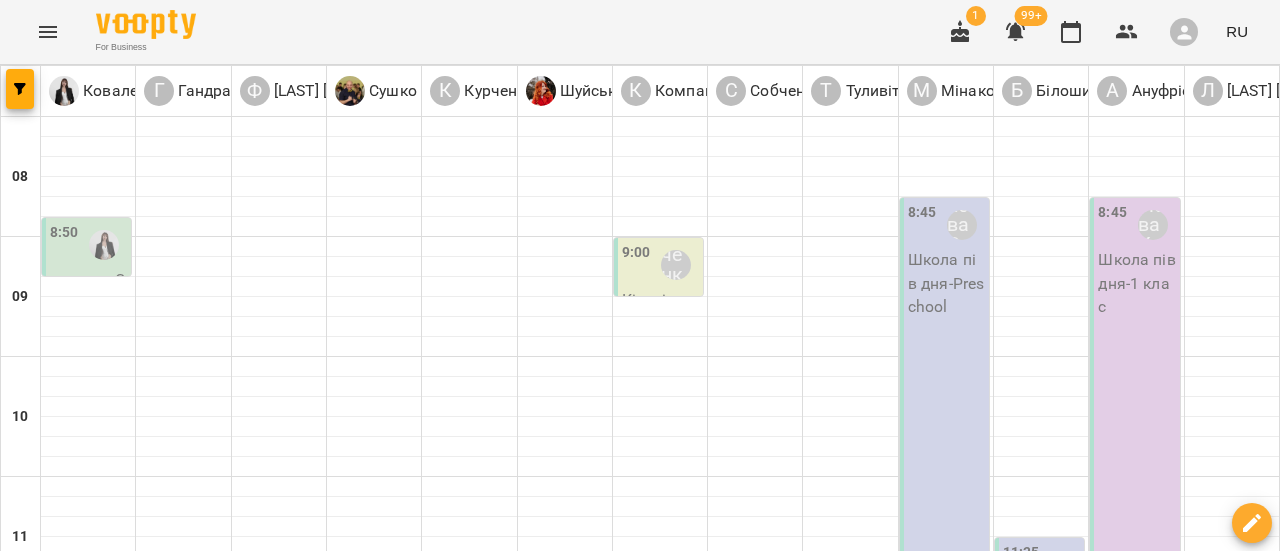 click on "пн" at bounding box center (38, 1583) 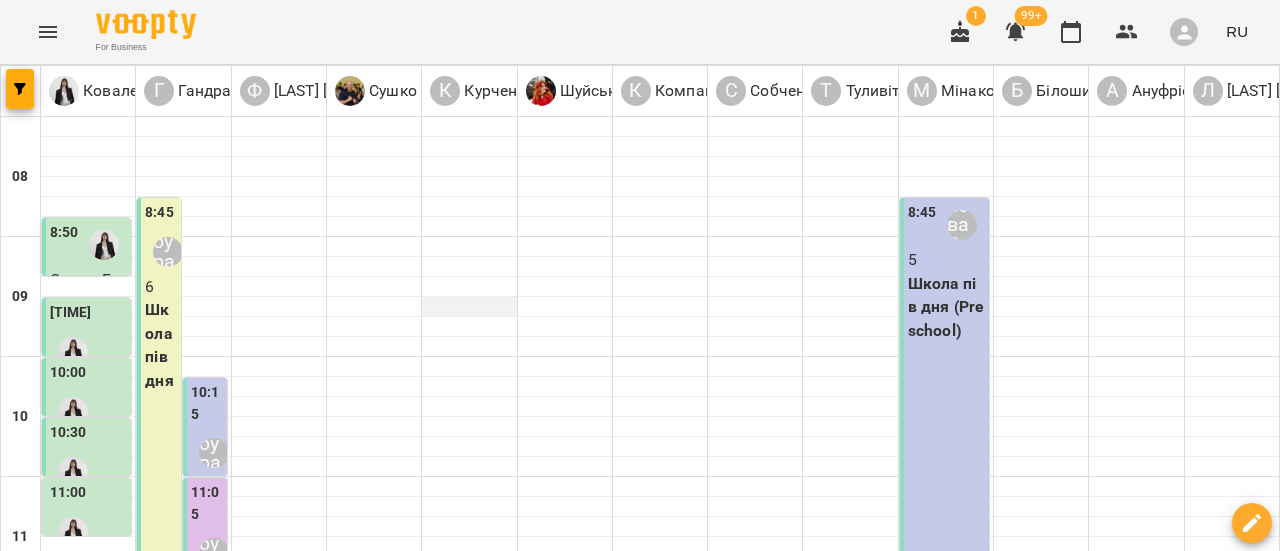 scroll, scrollTop: 0, scrollLeft: 0, axis: both 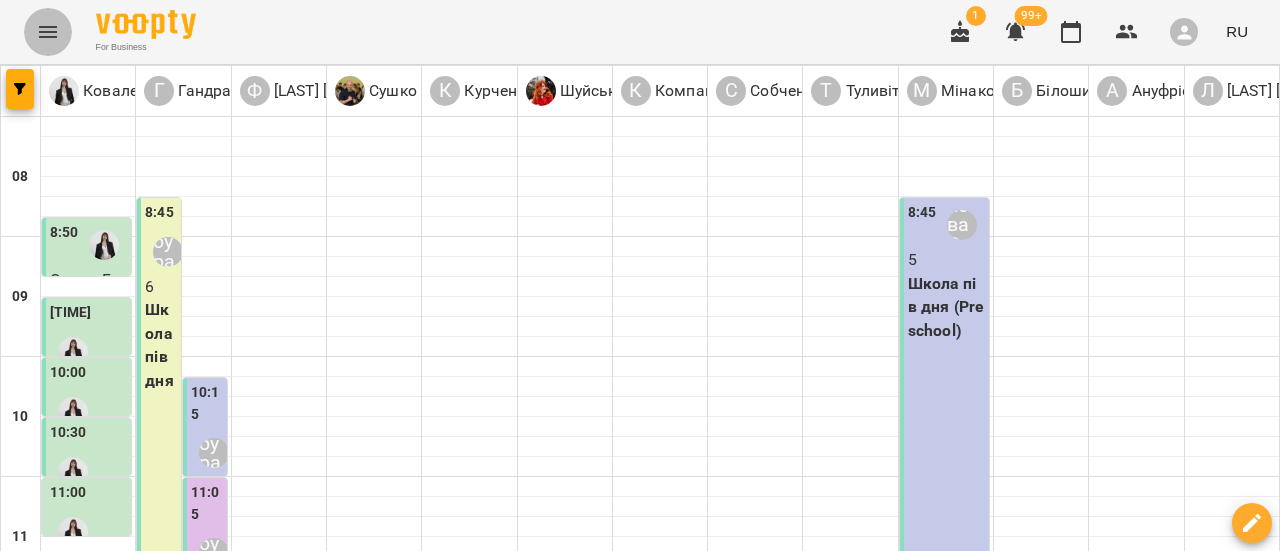 click 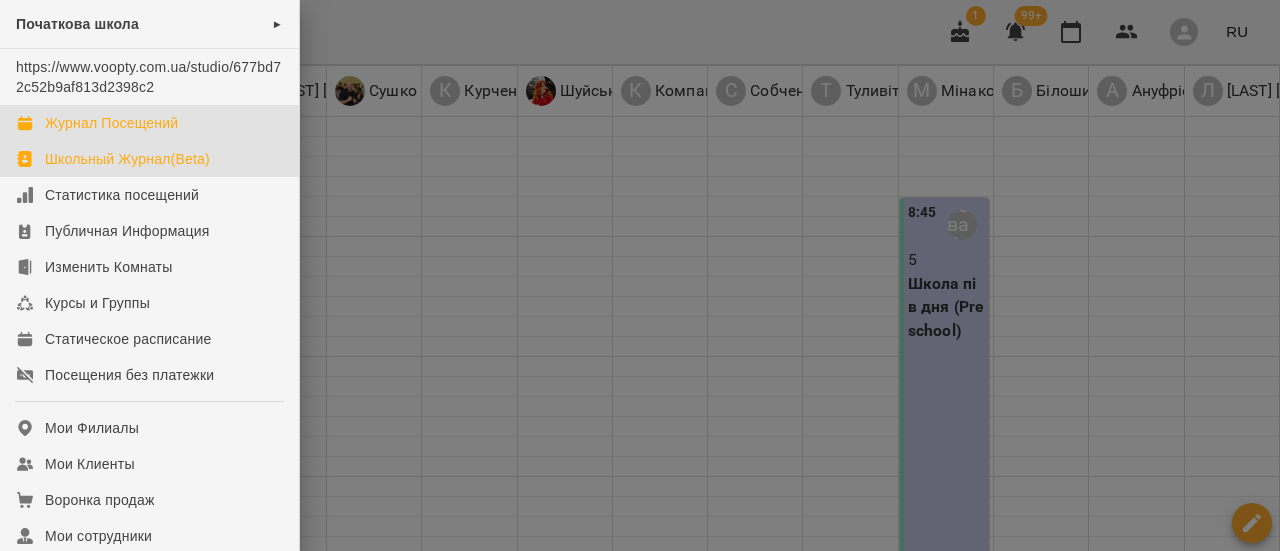 click on "Школьный Журнал(Beta)" at bounding box center [127, 159] 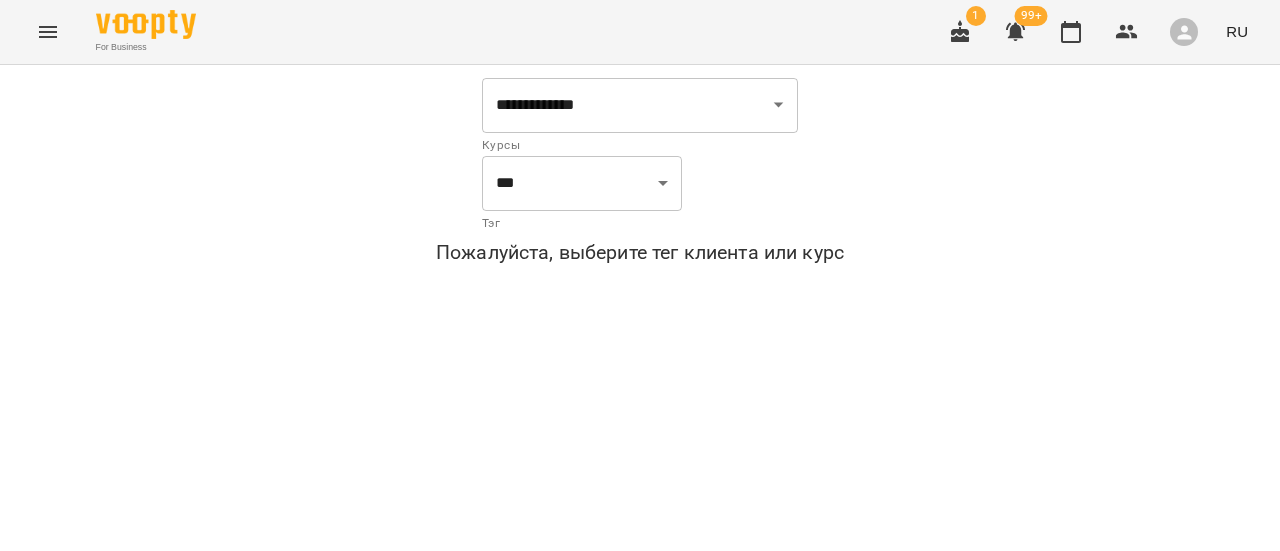 click 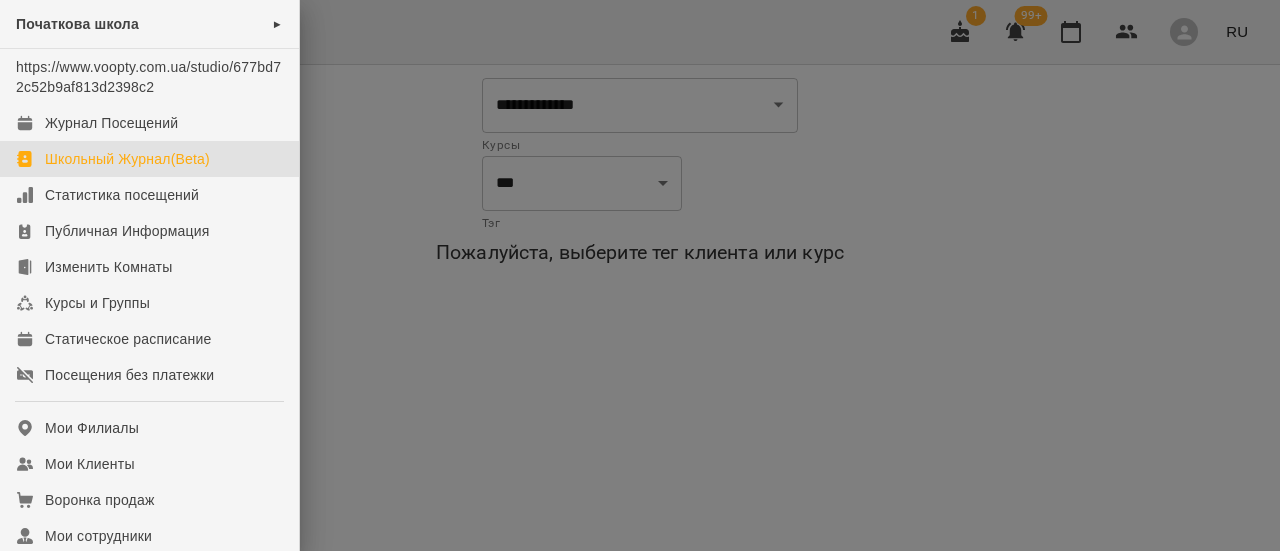 click at bounding box center (640, 275) 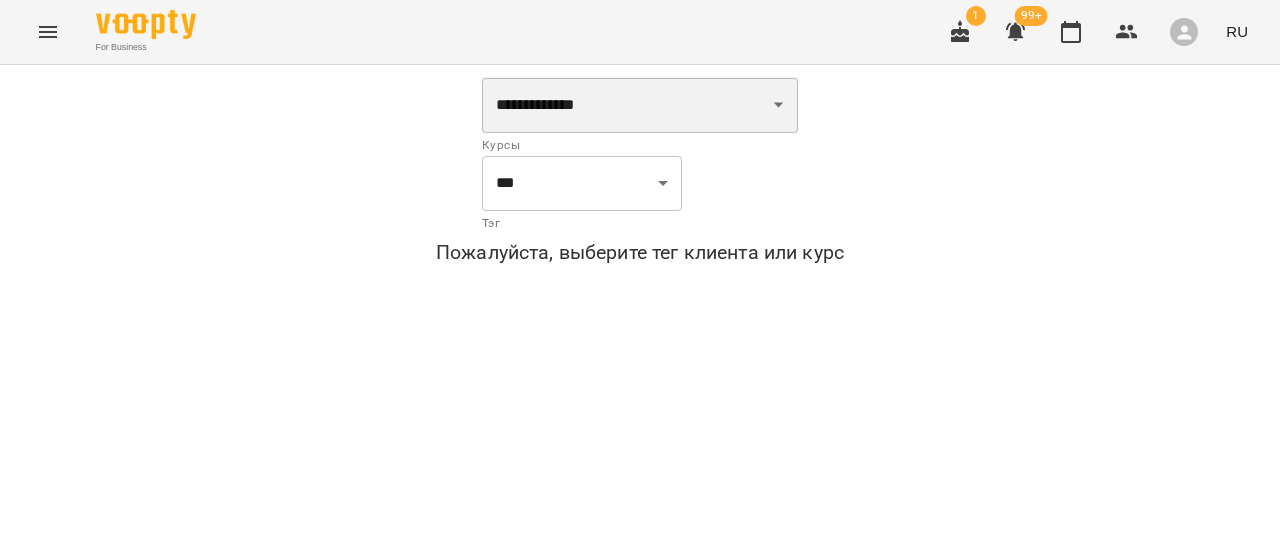 click on "**********" at bounding box center (640, 105) 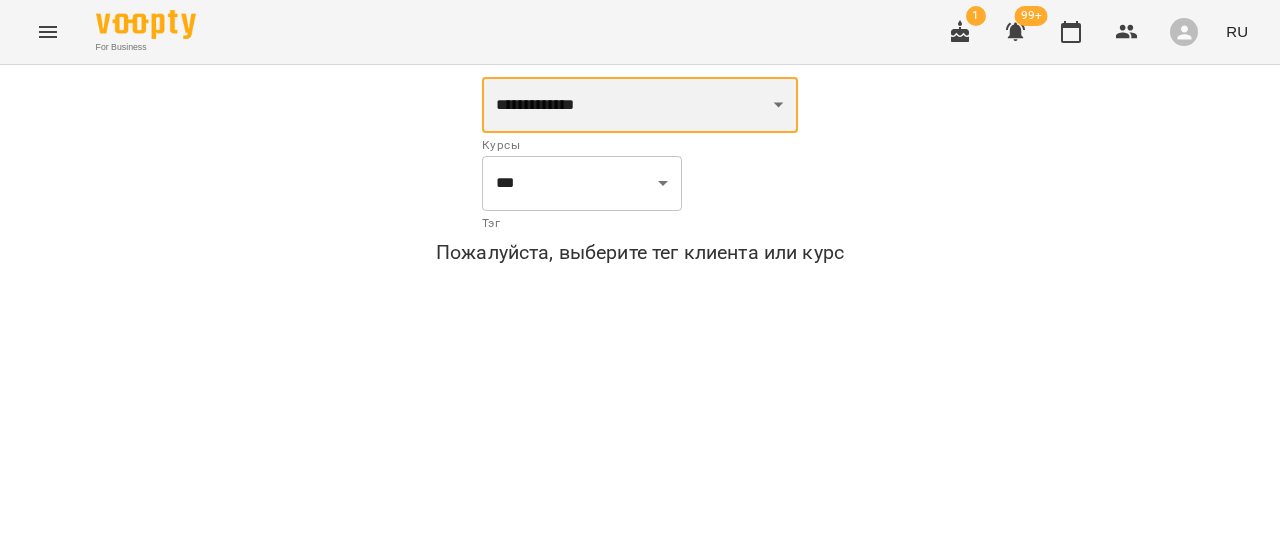select on "**********" 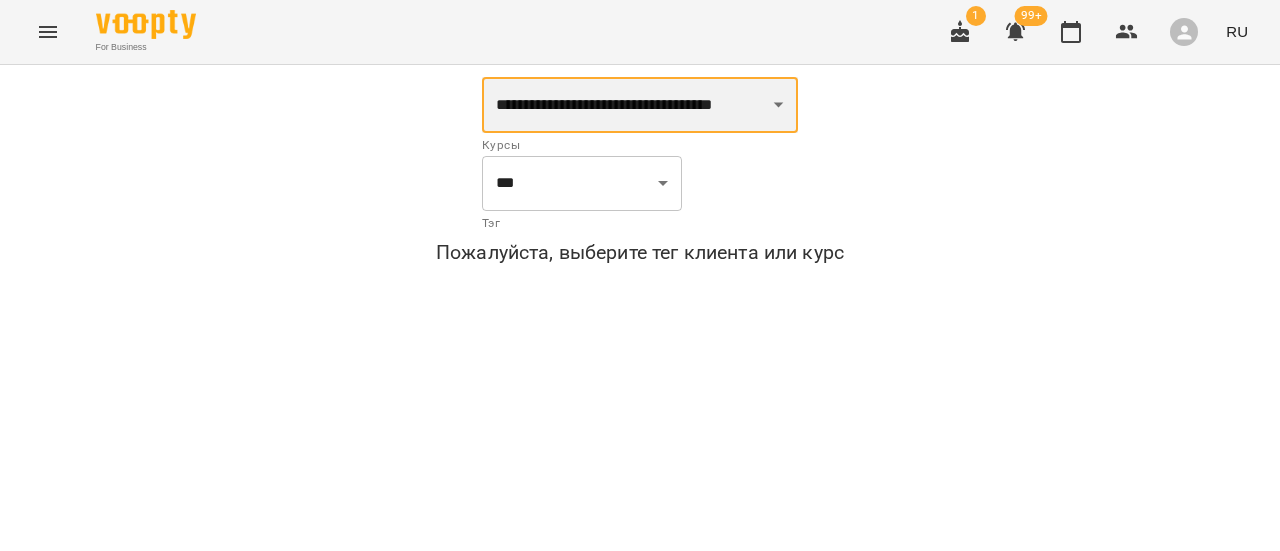 click on "**********" at bounding box center [640, 105] 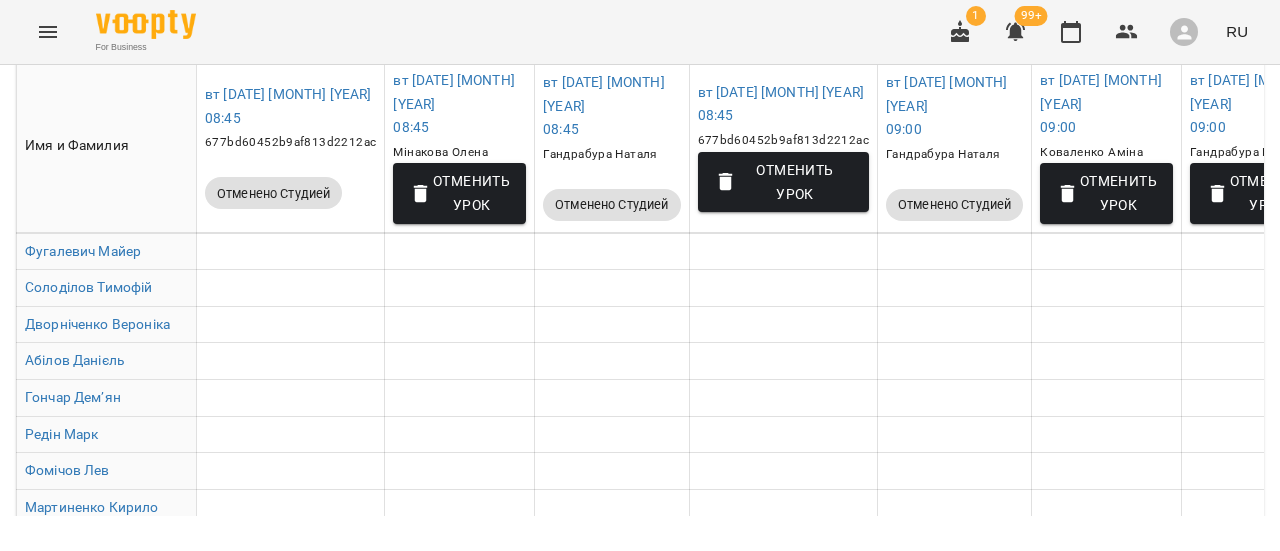 scroll, scrollTop: 0, scrollLeft: 0, axis: both 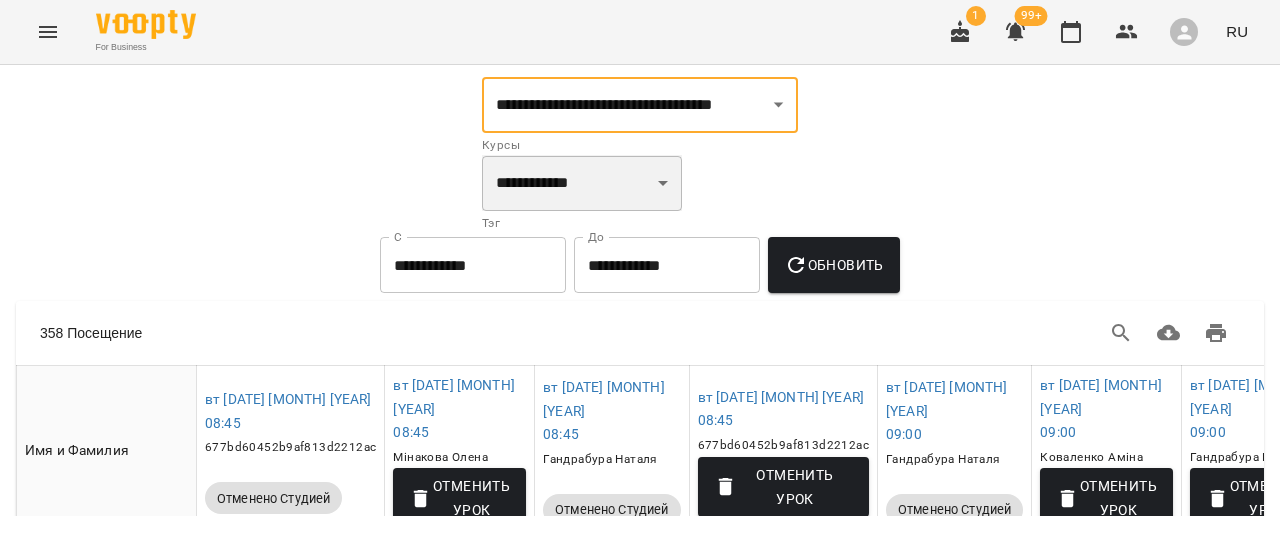 click on "**********" at bounding box center (582, 183) 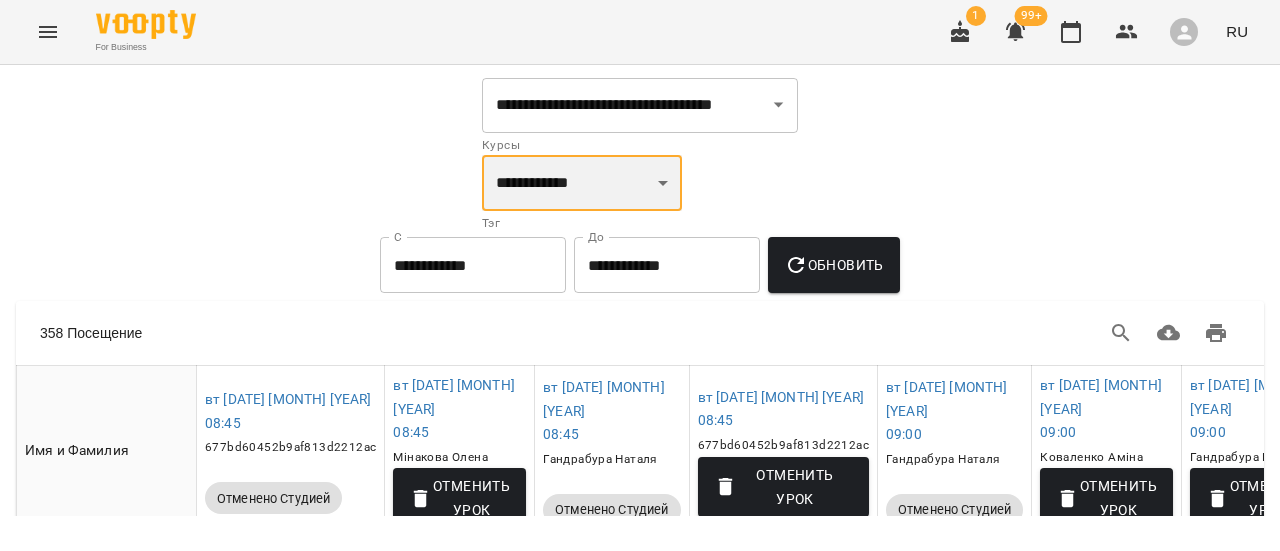 click on "**********" at bounding box center (582, 183) 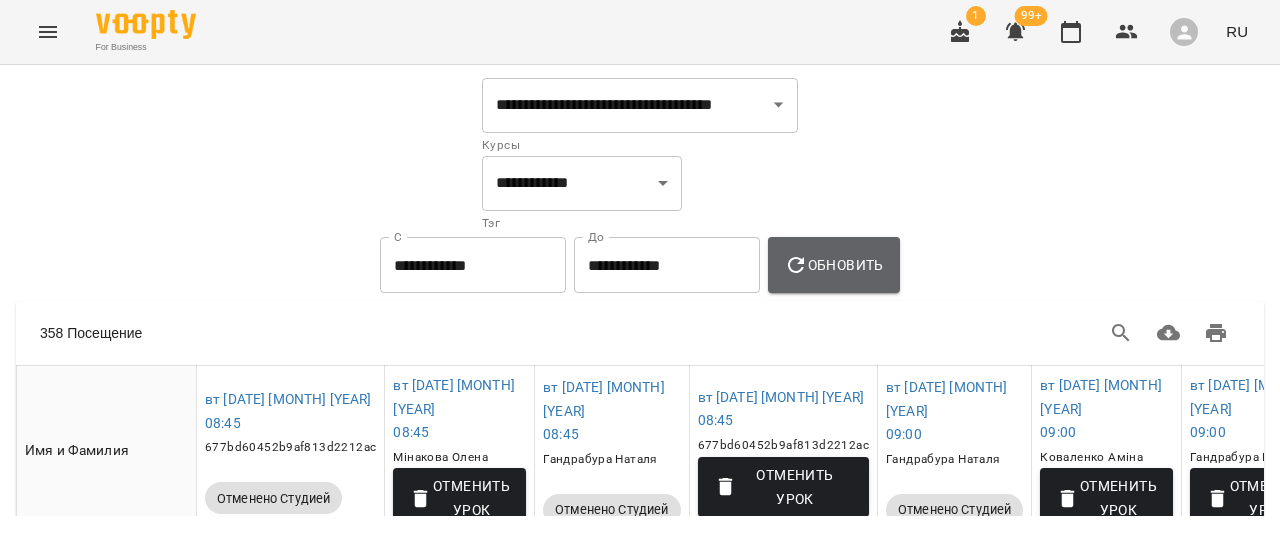 click on "Обновить" at bounding box center (834, 265) 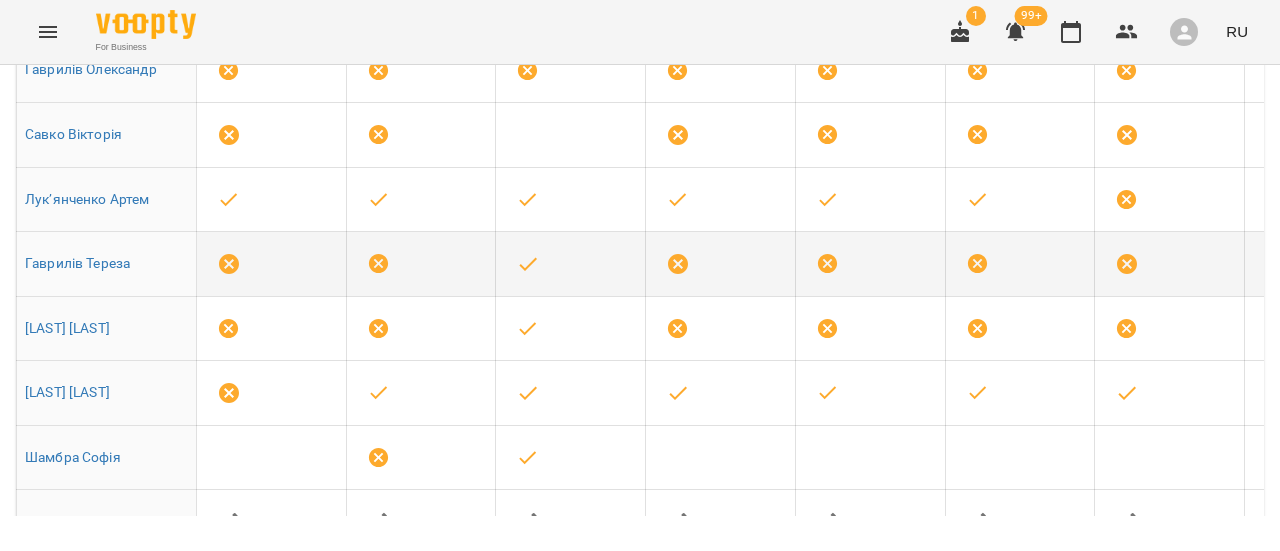 scroll, scrollTop: 564, scrollLeft: 0, axis: vertical 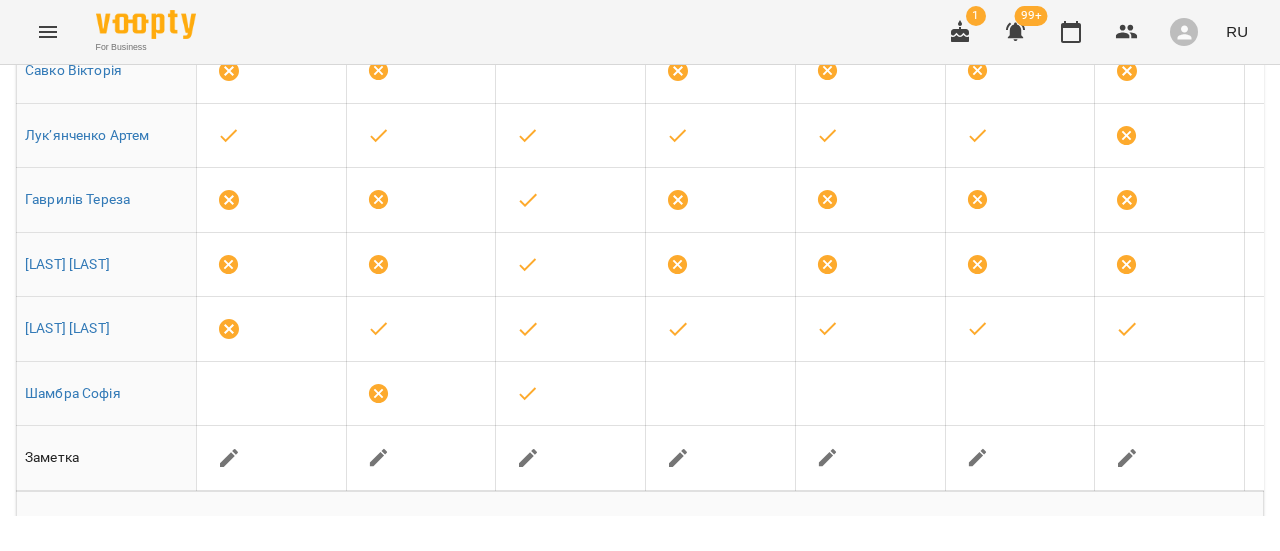 click at bounding box center [1205, 526] 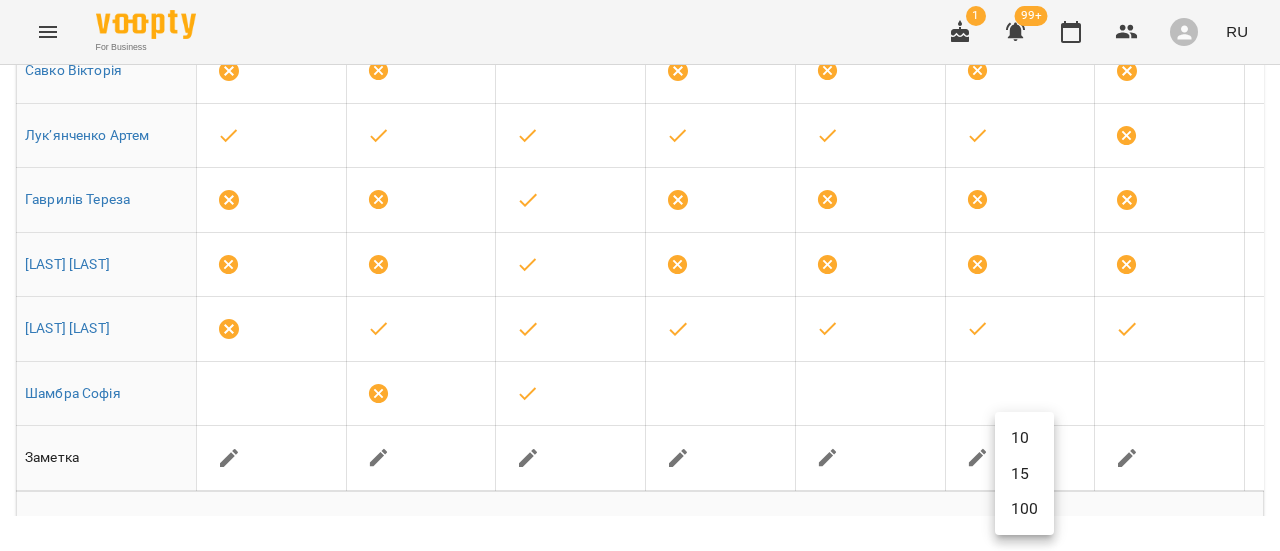 click on "100" at bounding box center (1024, 509) 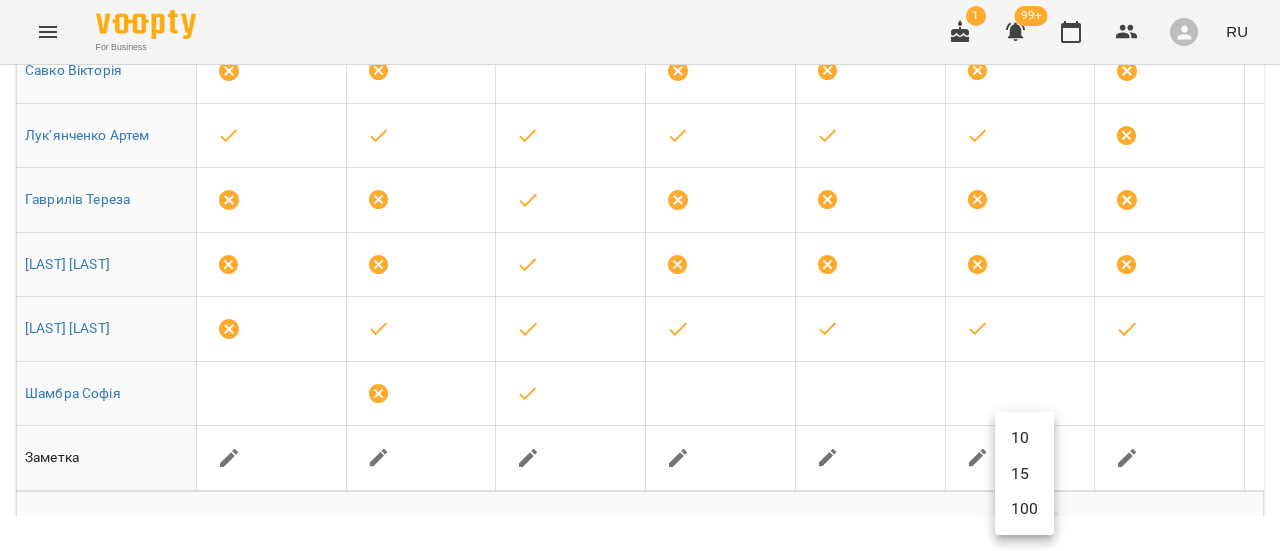 type on "***" 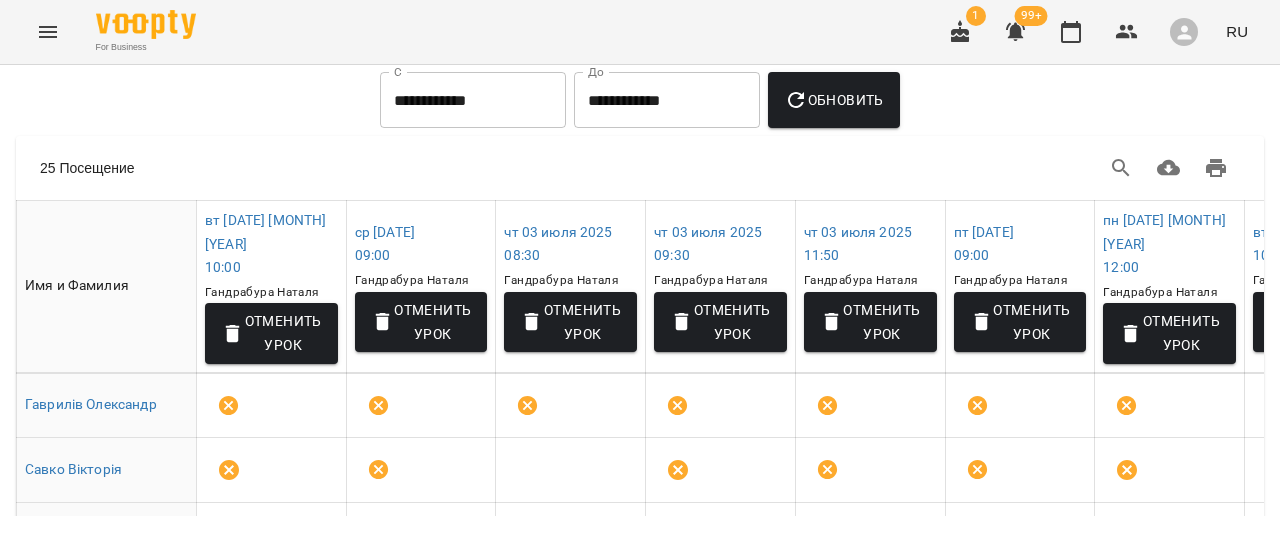 scroll, scrollTop: 0, scrollLeft: 0, axis: both 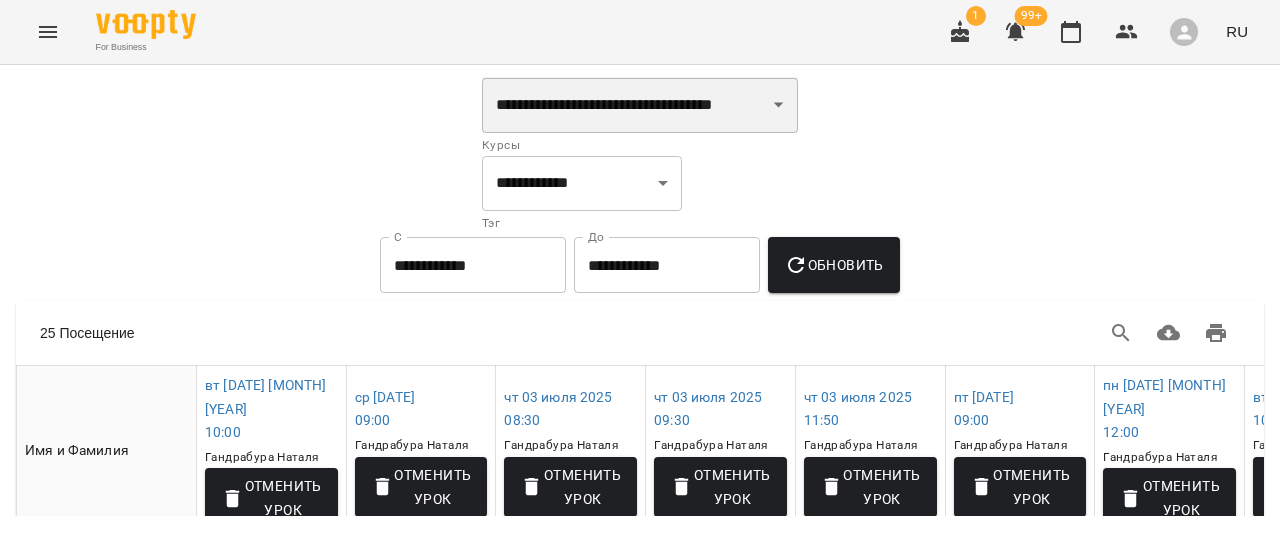 click on "**********" at bounding box center [640, 105] 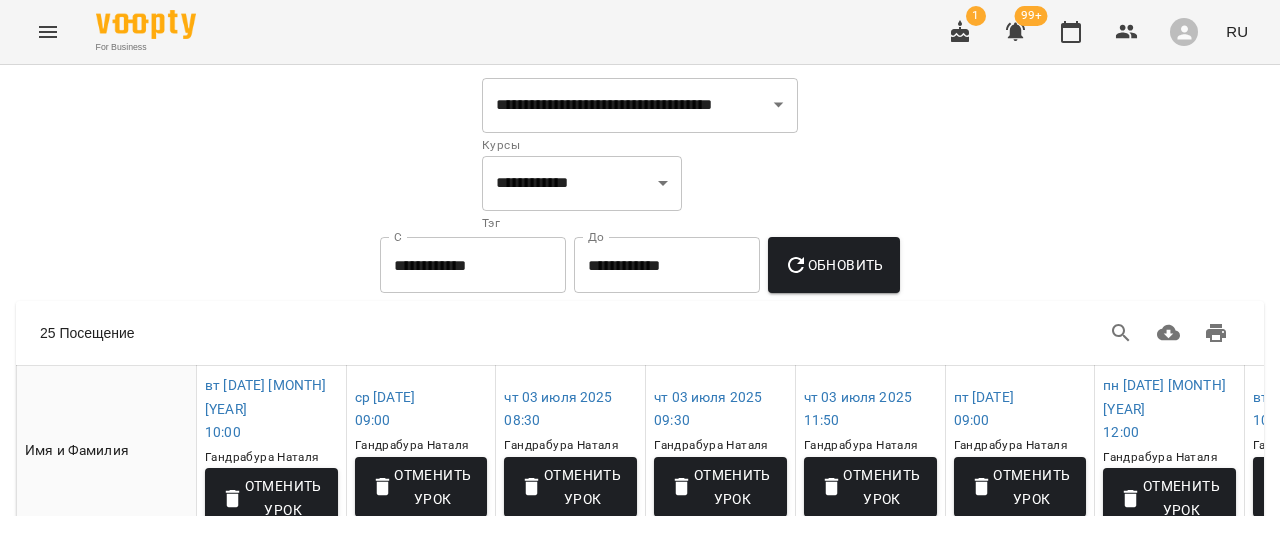 click on "**********" at bounding box center (640, 603) 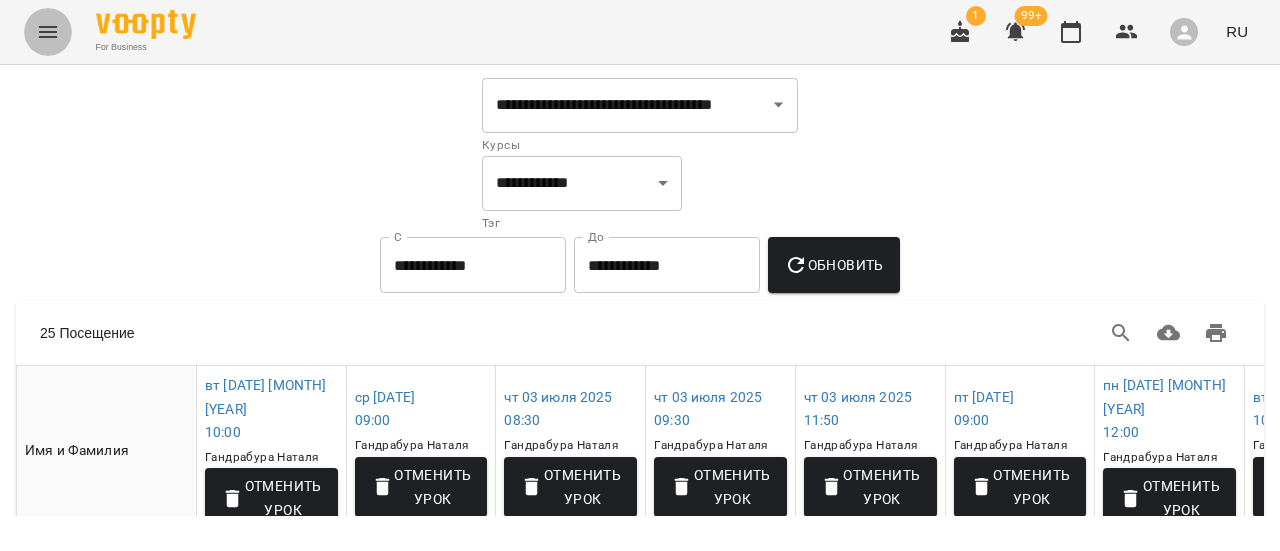 click 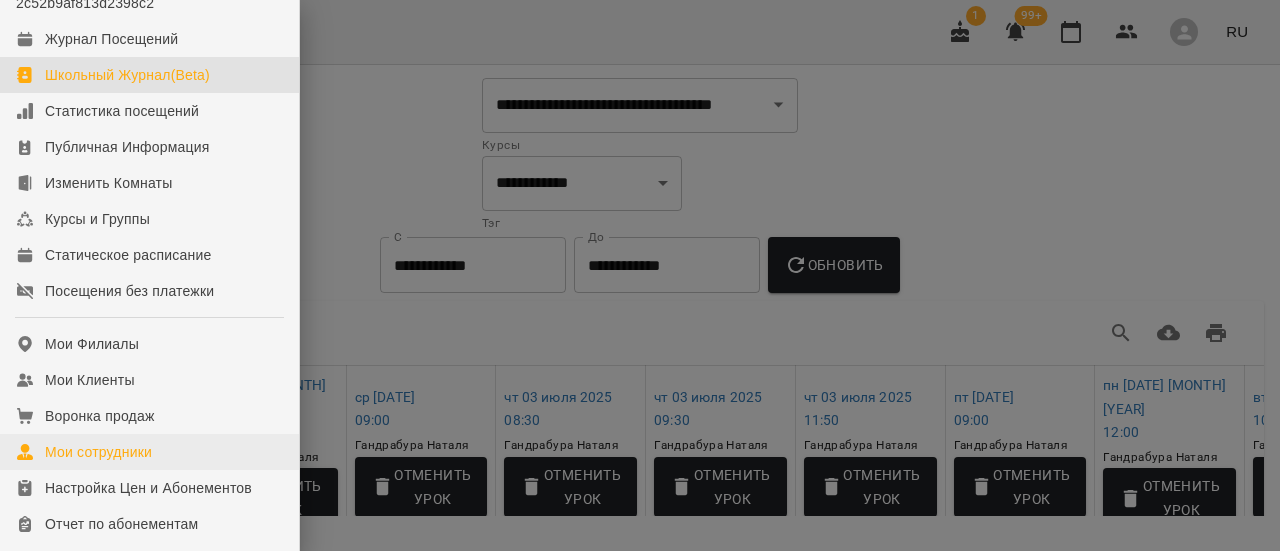 scroll, scrollTop: 200, scrollLeft: 0, axis: vertical 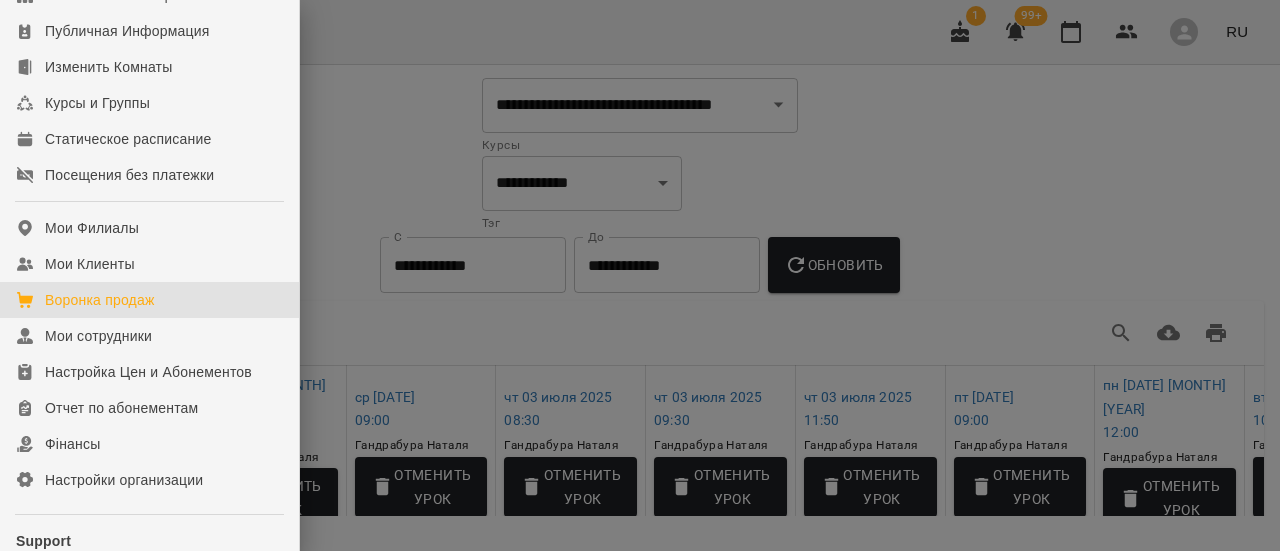 click on "Воронка продаж" at bounding box center [100, 300] 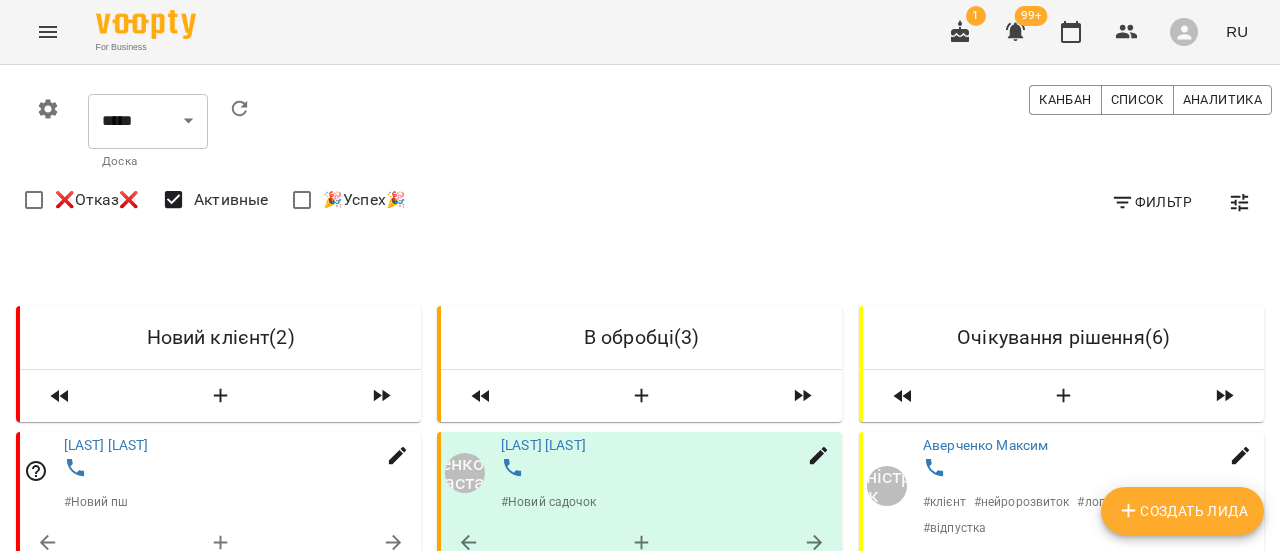 scroll, scrollTop: 0, scrollLeft: 0, axis: both 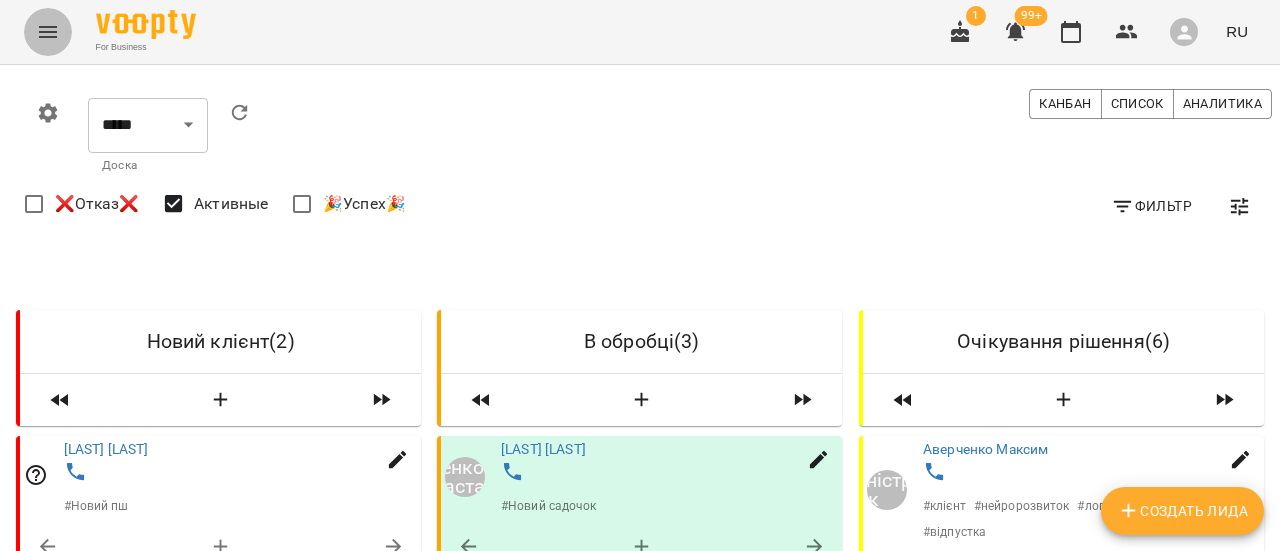 click 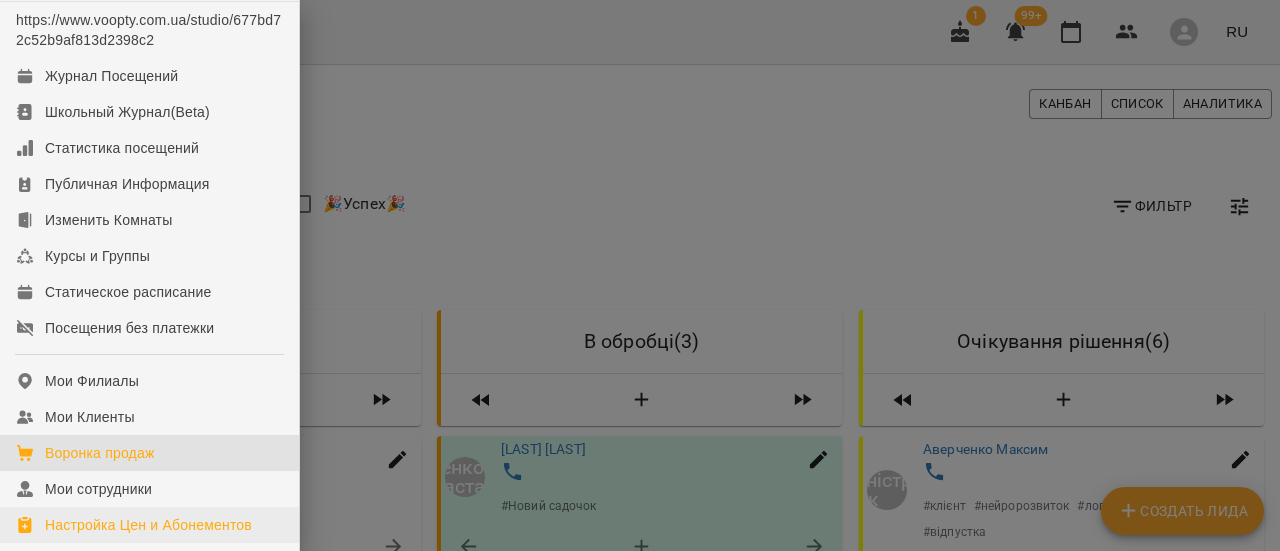 scroll, scrollTop: 200, scrollLeft: 0, axis: vertical 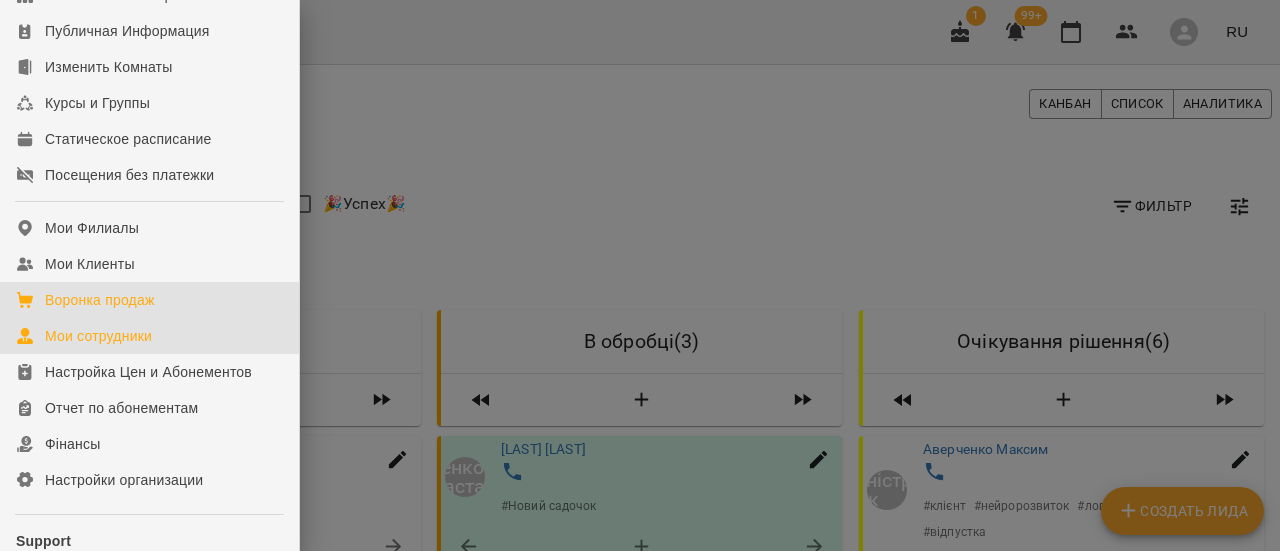 click on "Мои сотрудники" at bounding box center [98, 336] 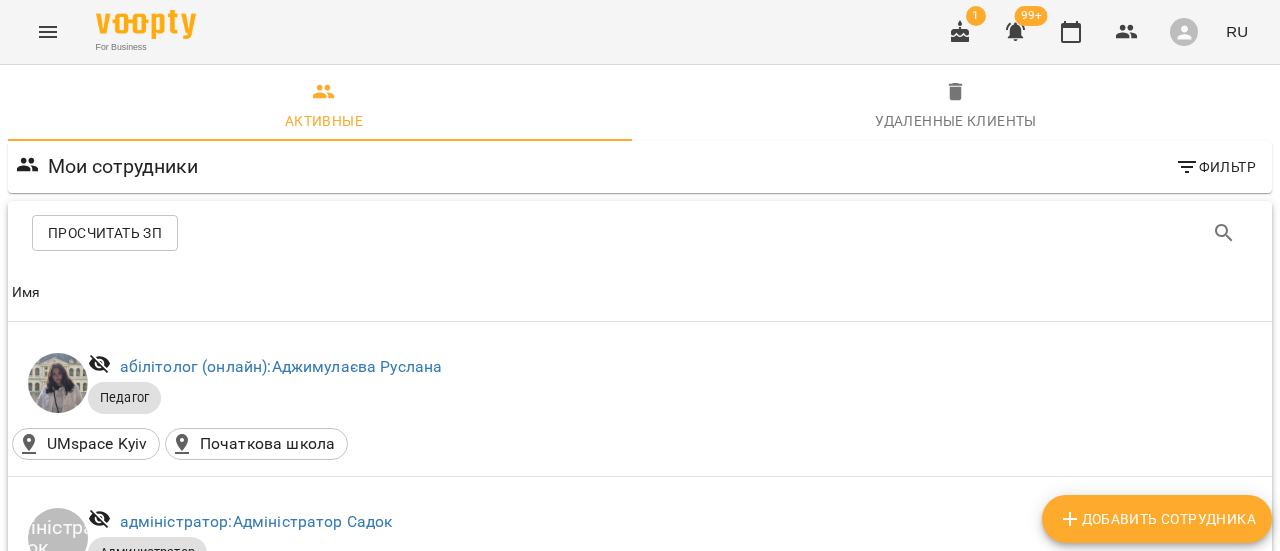 scroll, scrollTop: 0, scrollLeft: 0, axis: both 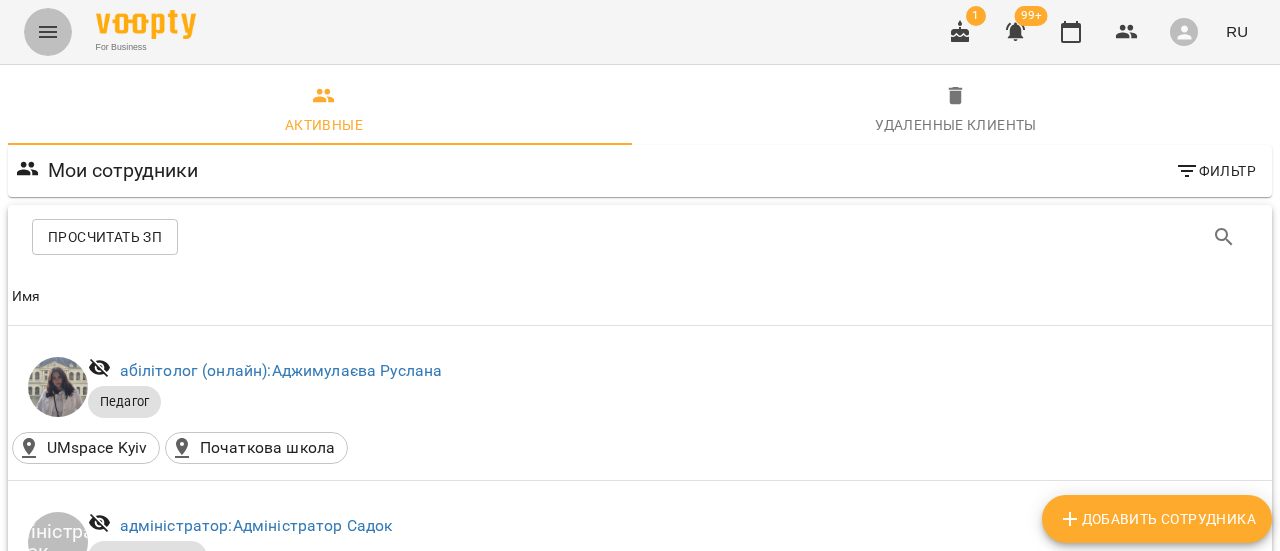 click 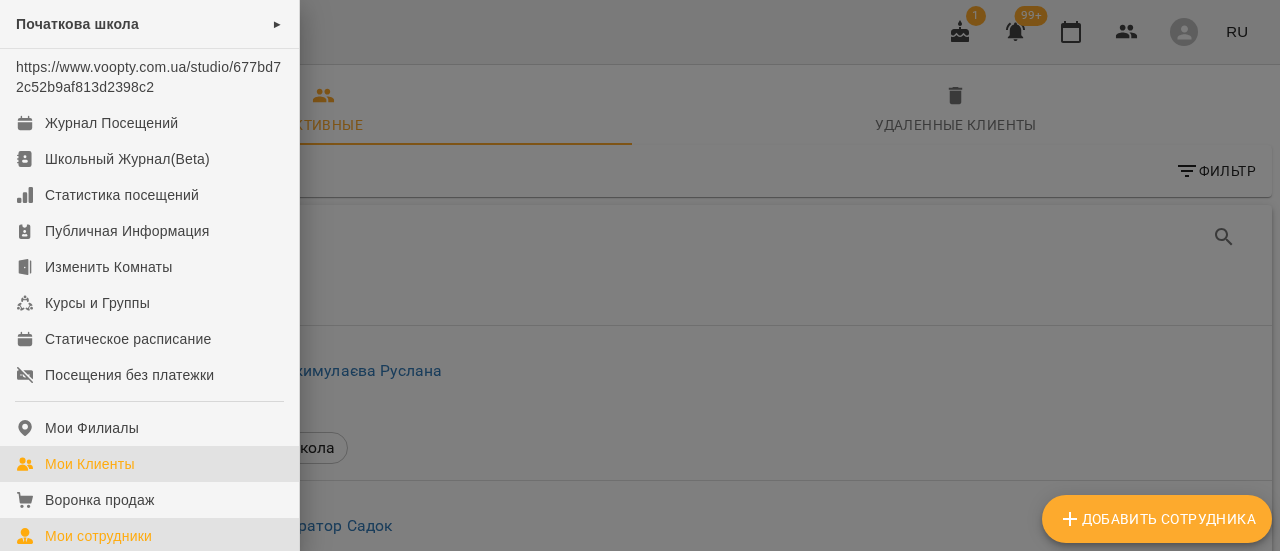 click on "Мои Клиенты" at bounding box center [90, 464] 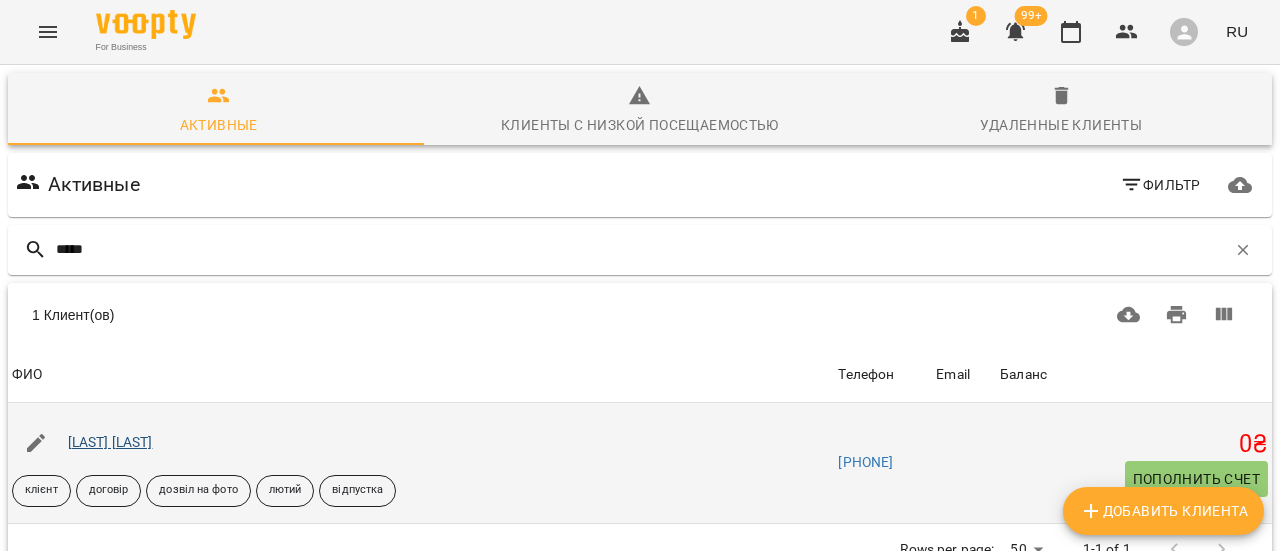 type on "*****" 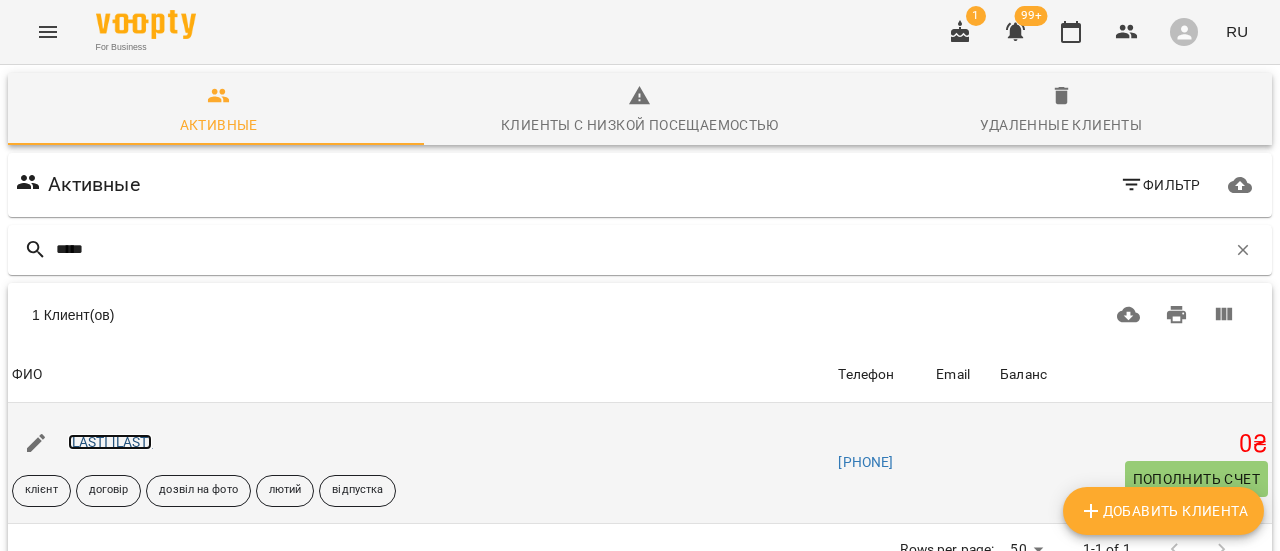 click on "[LAST] [FIRST]" at bounding box center (110, 442) 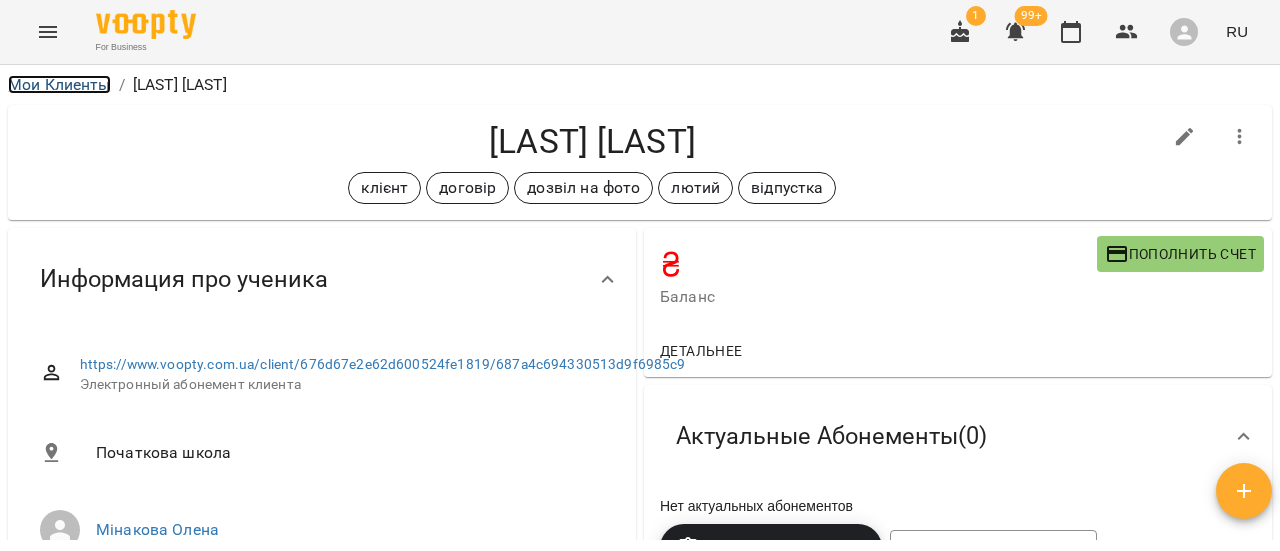 click on "Мои Клиенты" at bounding box center [59, 84] 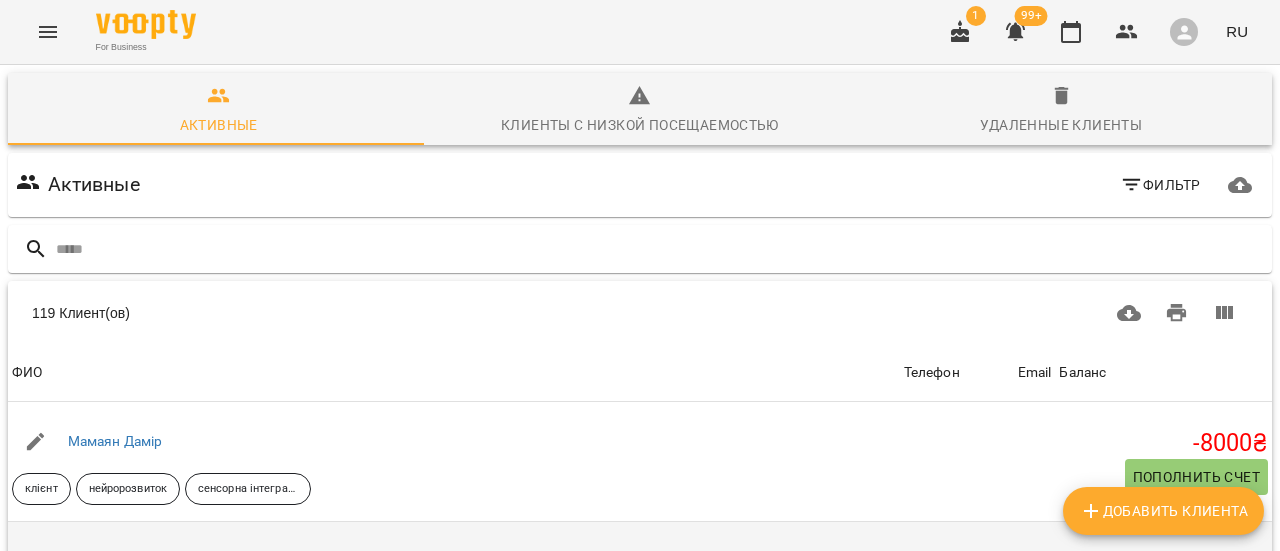 scroll, scrollTop: 300, scrollLeft: 0, axis: vertical 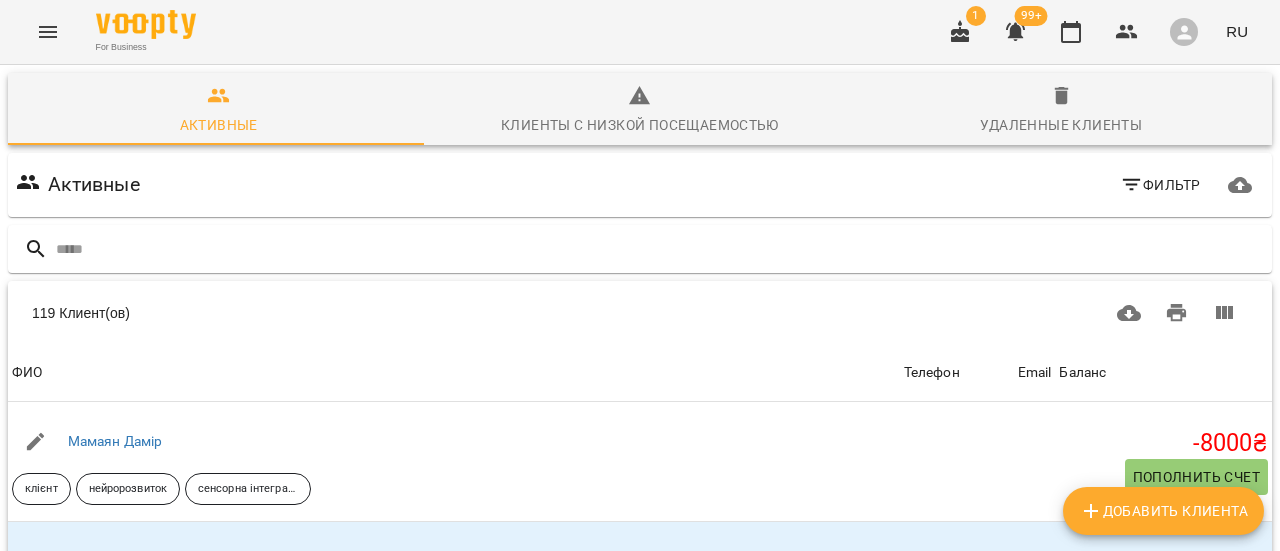 click 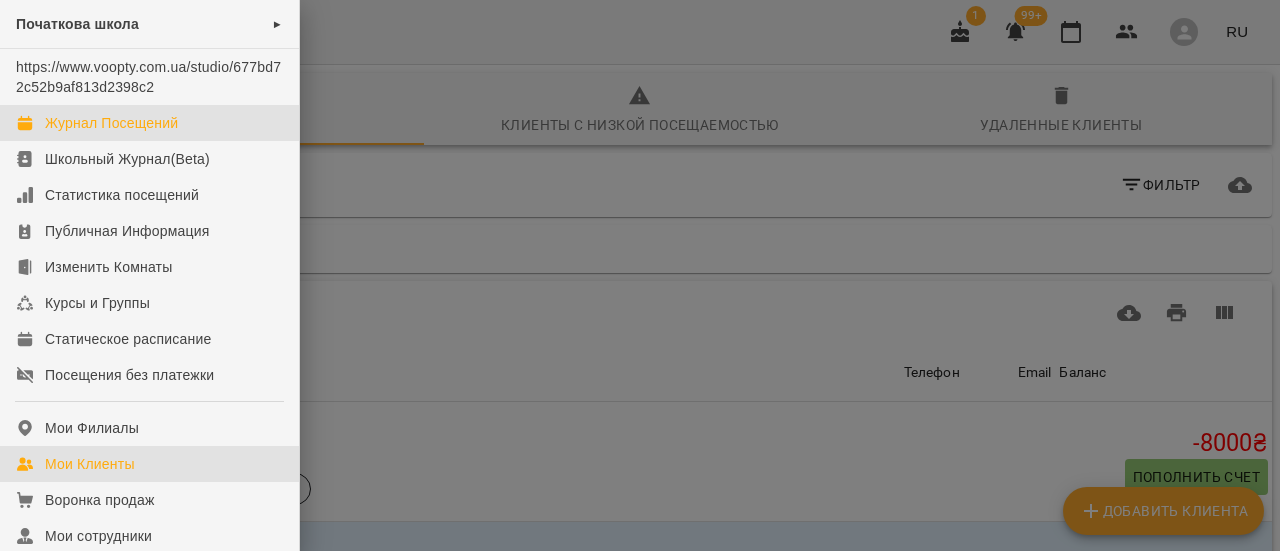 click on "Журнал Посещений" at bounding box center [111, 123] 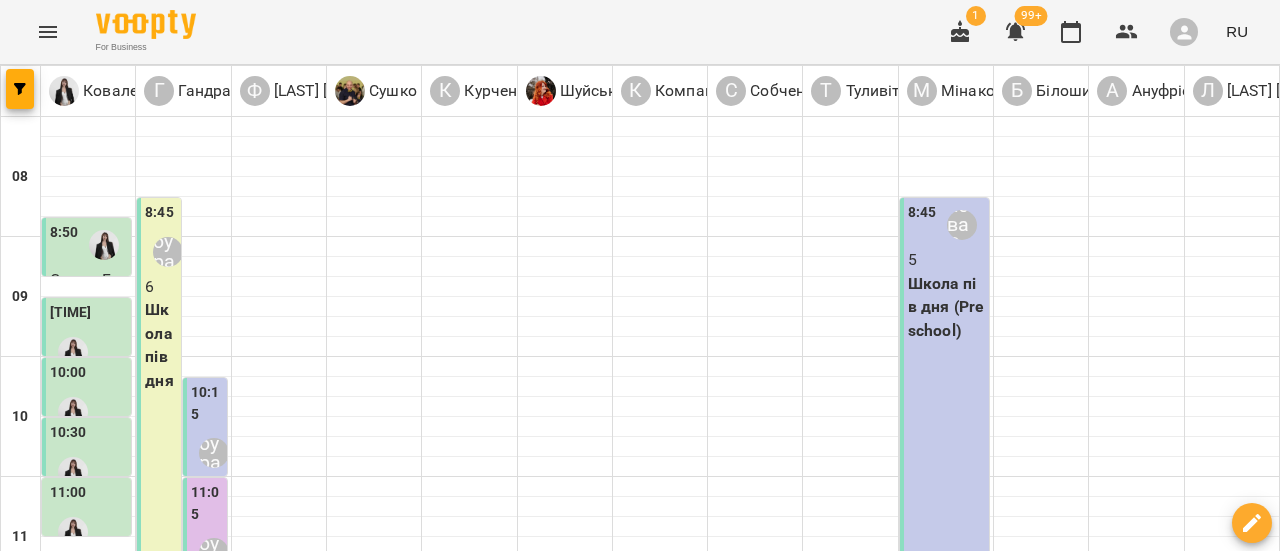 scroll, scrollTop: 700, scrollLeft: 0, axis: vertical 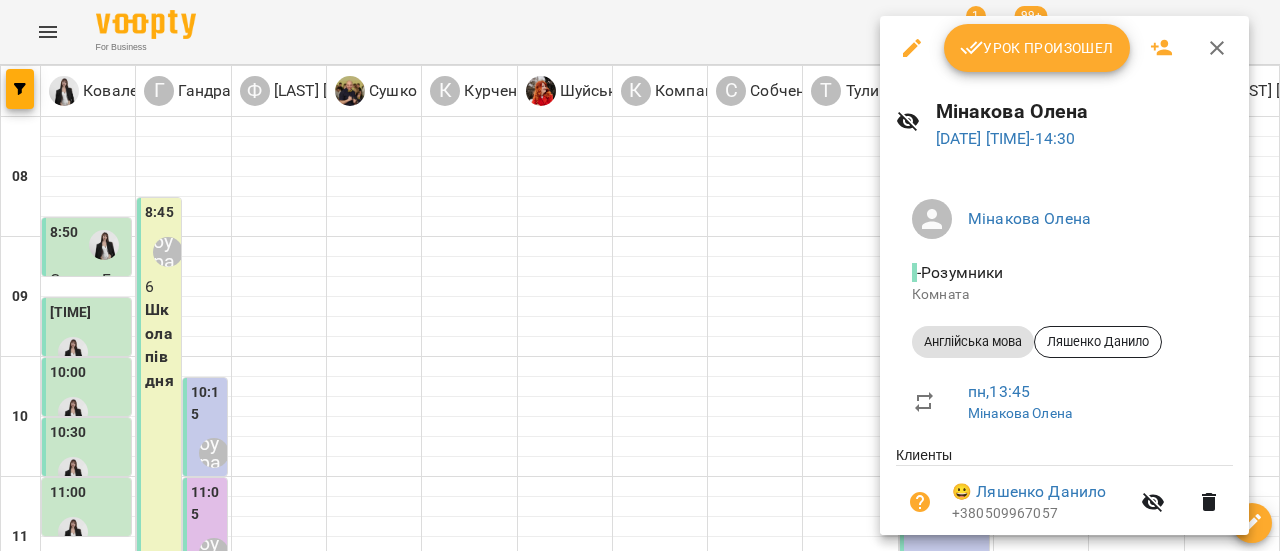 click on "Урок произошел" at bounding box center (1037, 48) 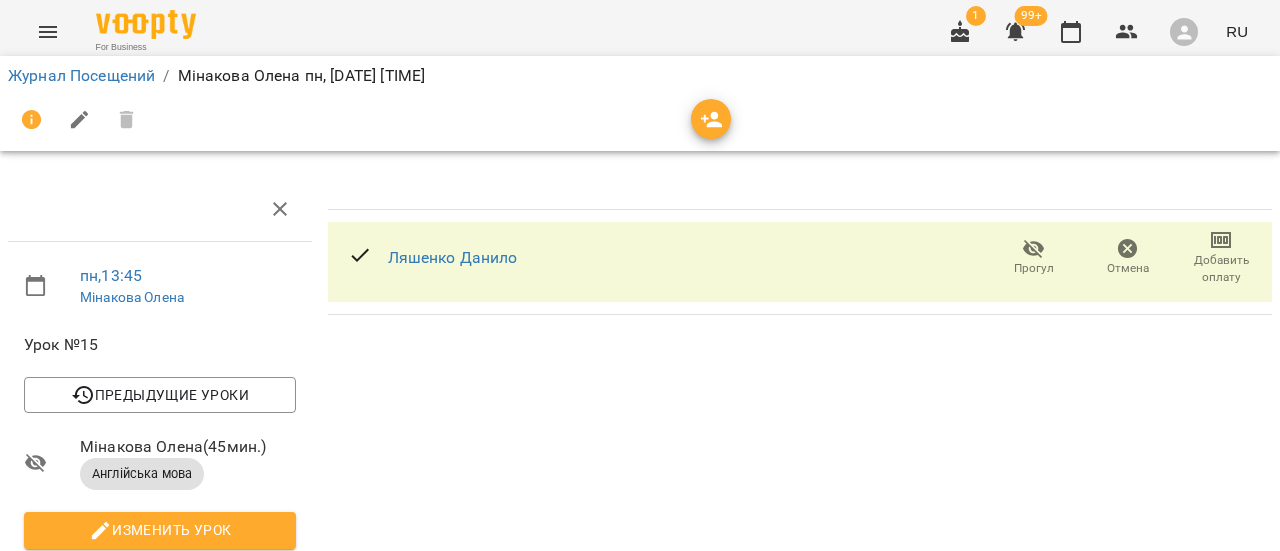 click at bounding box center [711, 120] 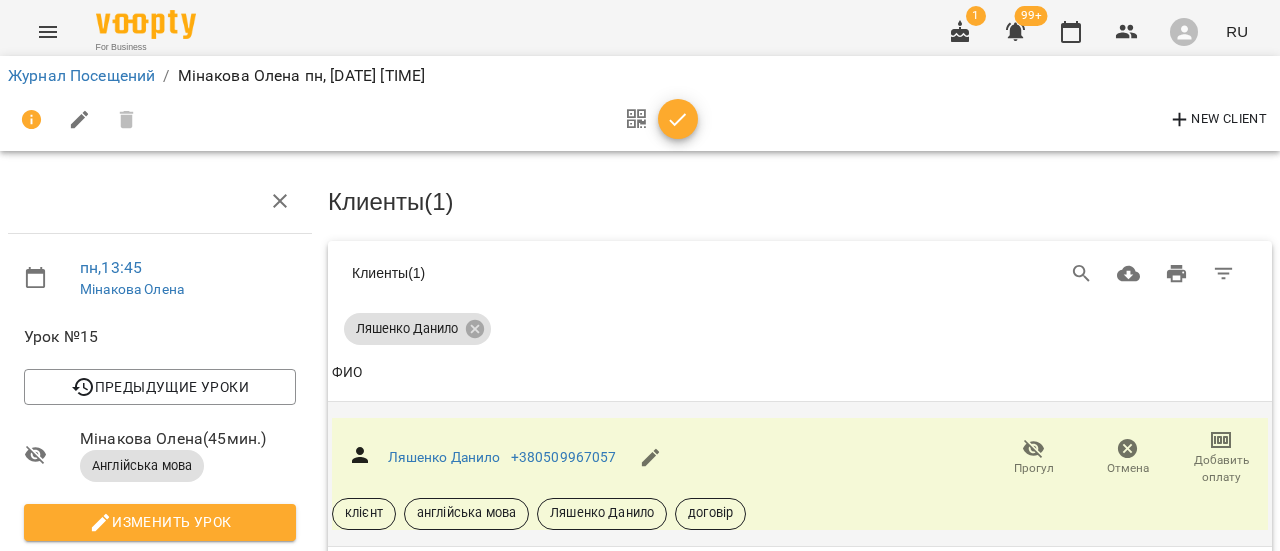 scroll, scrollTop: 0, scrollLeft: 0, axis: both 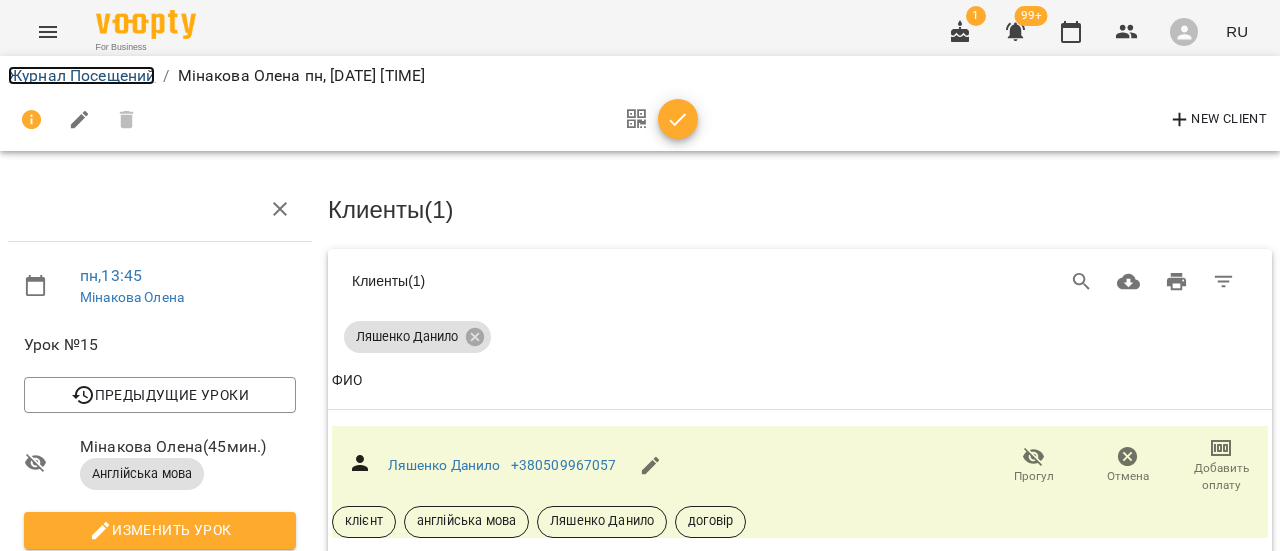 click on "Журнал Посещений" at bounding box center (81, 75) 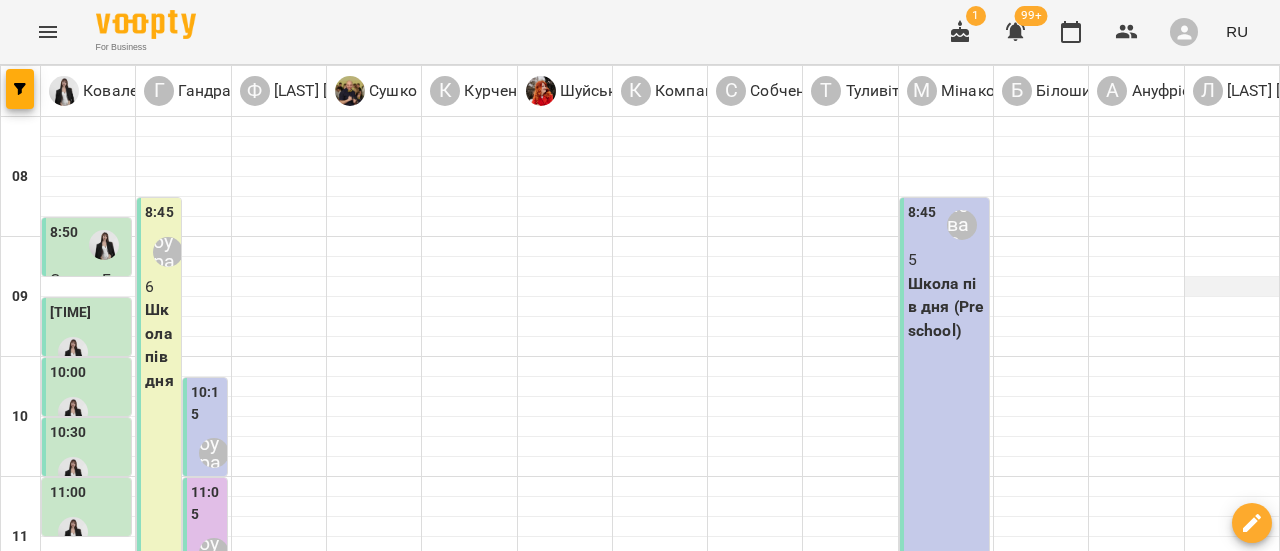 scroll, scrollTop: 0, scrollLeft: 0, axis: both 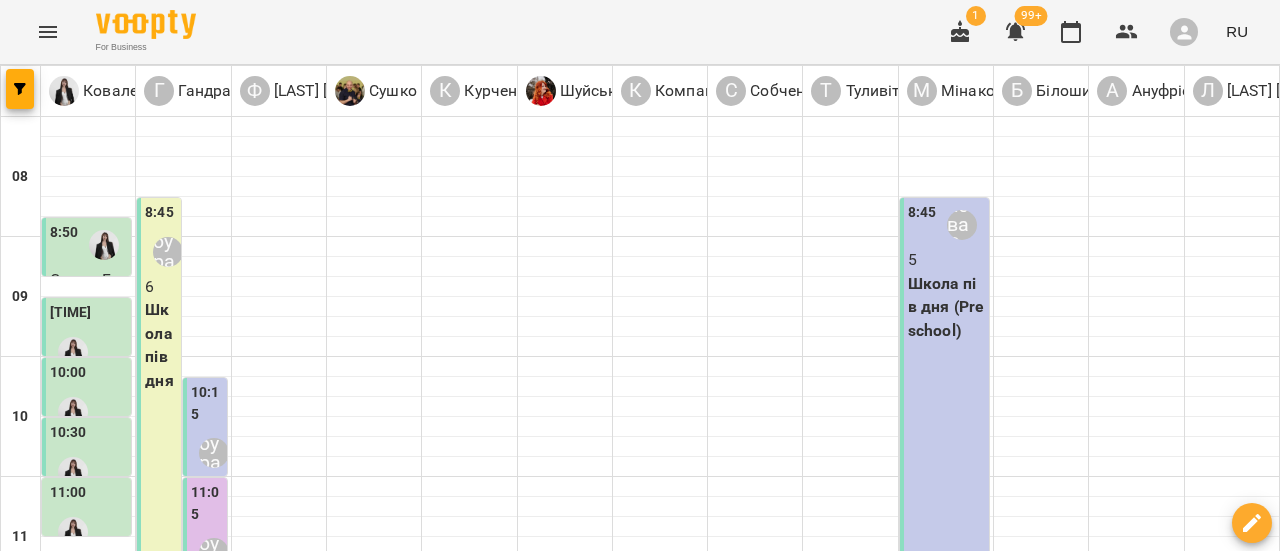 click 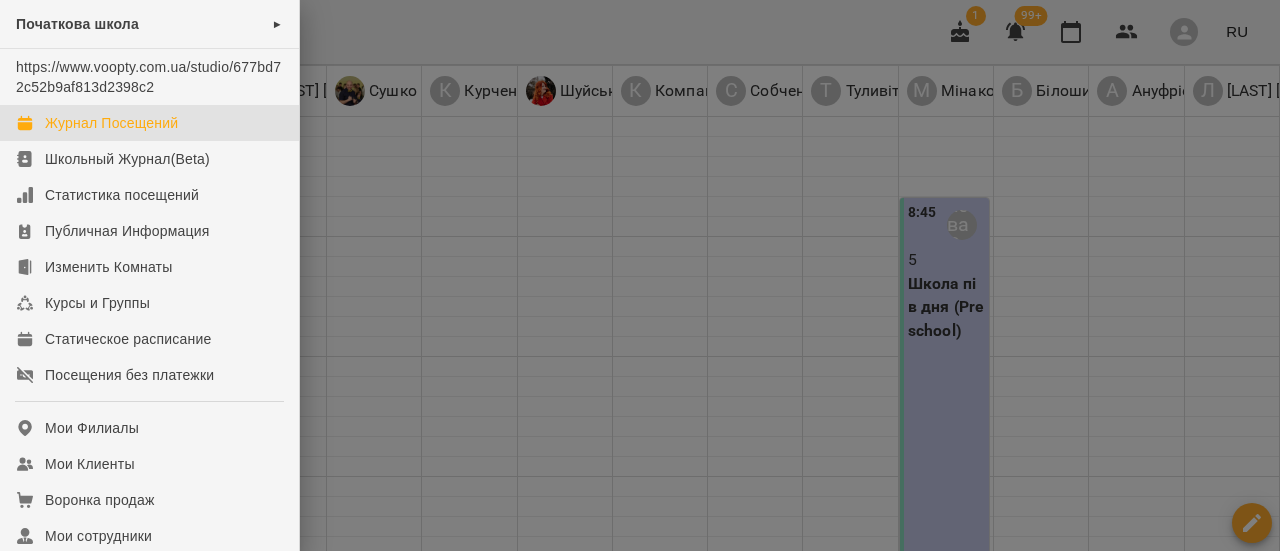 click at bounding box center [640, 275] 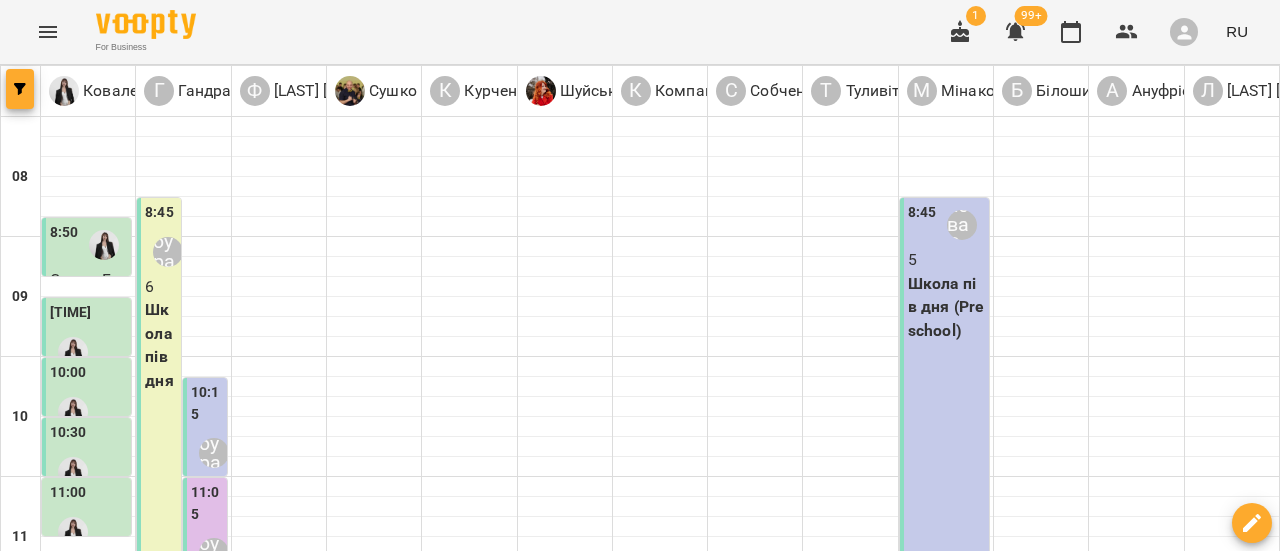click at bounding box center [20, 89] 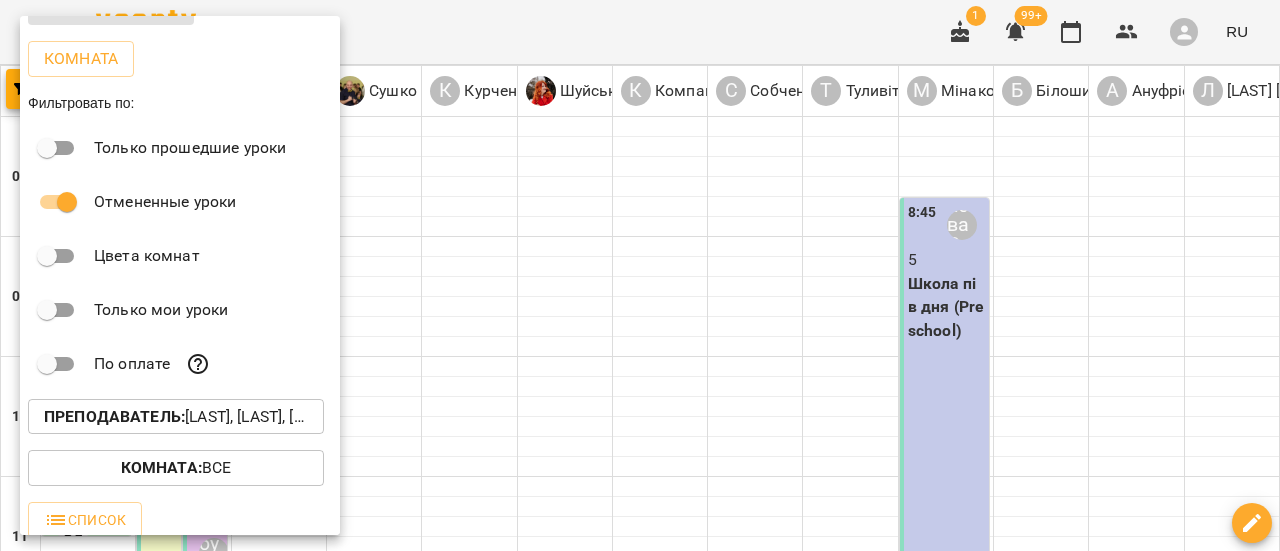 scroll, scrollTop: 134, scrollLeft: 0, axis: vertical 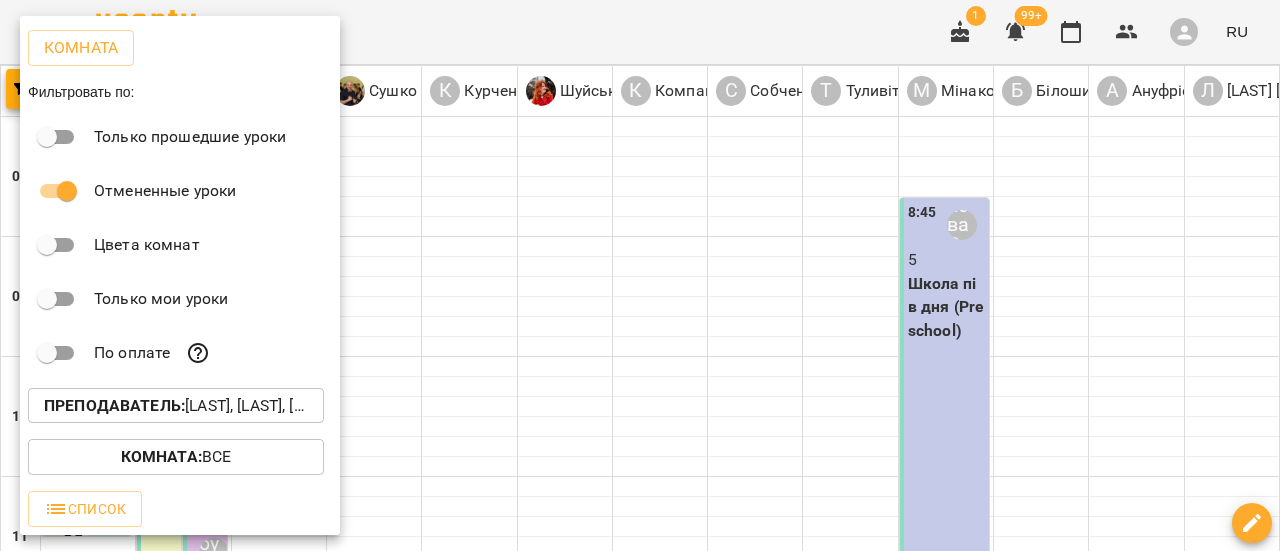 click on "Преподаватель :  Ануфрієва Ксенія,Білошицька Діана,Гандрабура Наталя,Коваленко Аміна,Компаніченко Марія,Курченко Олександра,Лукаш Наталя,Мінакова Олена,Собченко Катерина,Сушко Олександр,Туливітер Надія,Форофонтова Олена,Шуйська Ольга" at bounding box center [176, 406] 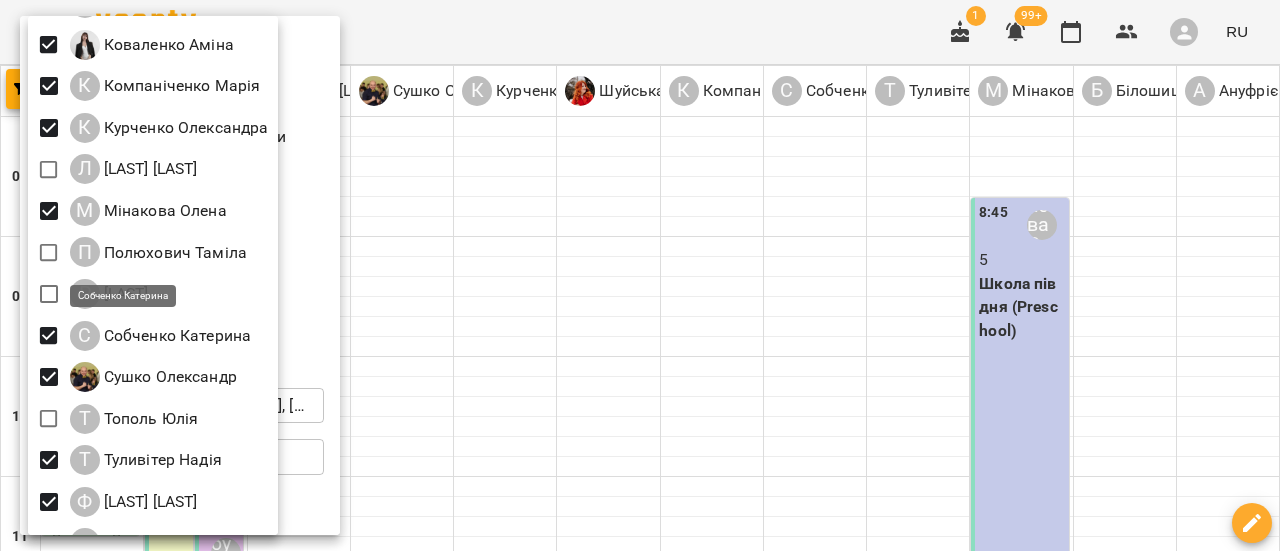 scroll, scrollTop: 274, scrollLeft: 0, axis: vertical 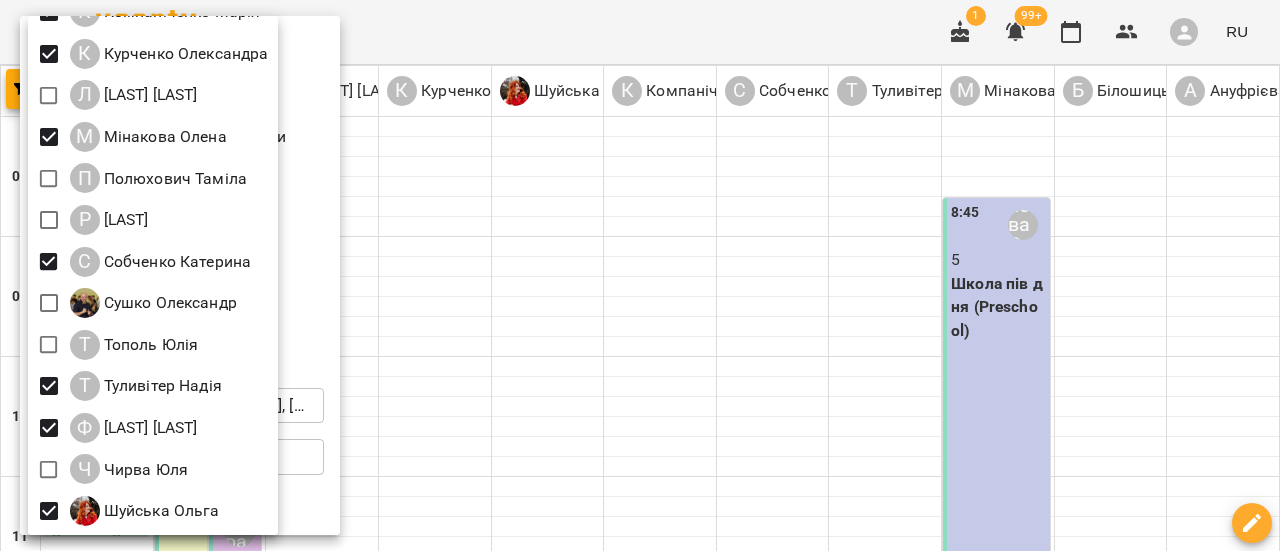 click at bounding box center [640, 275] 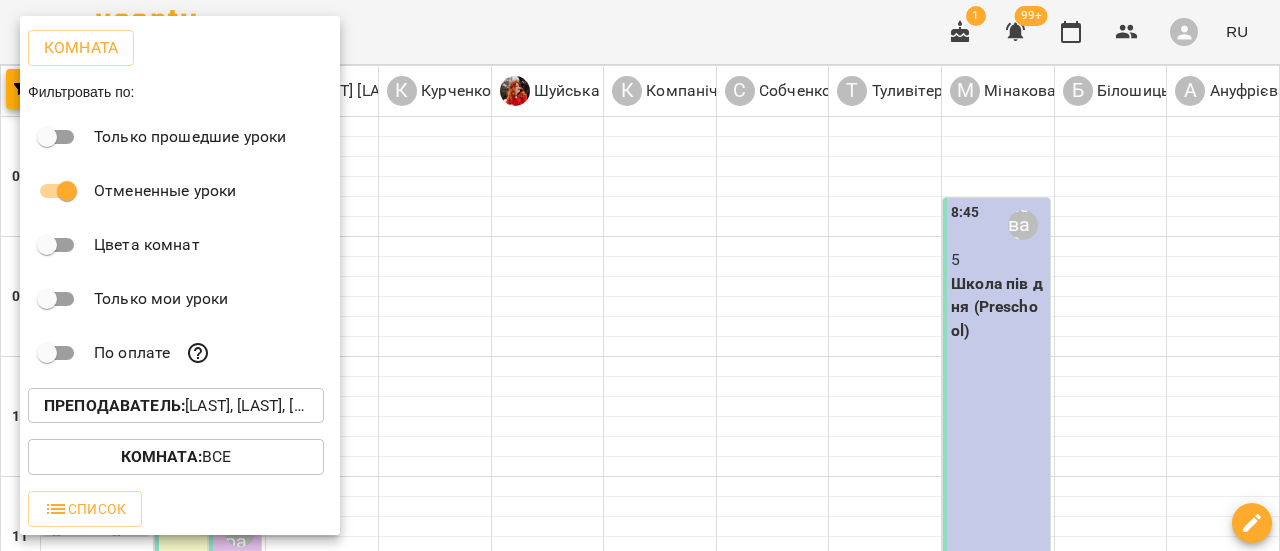 scroll, scrollTop: 0, scrollLeft: 0, axis: both 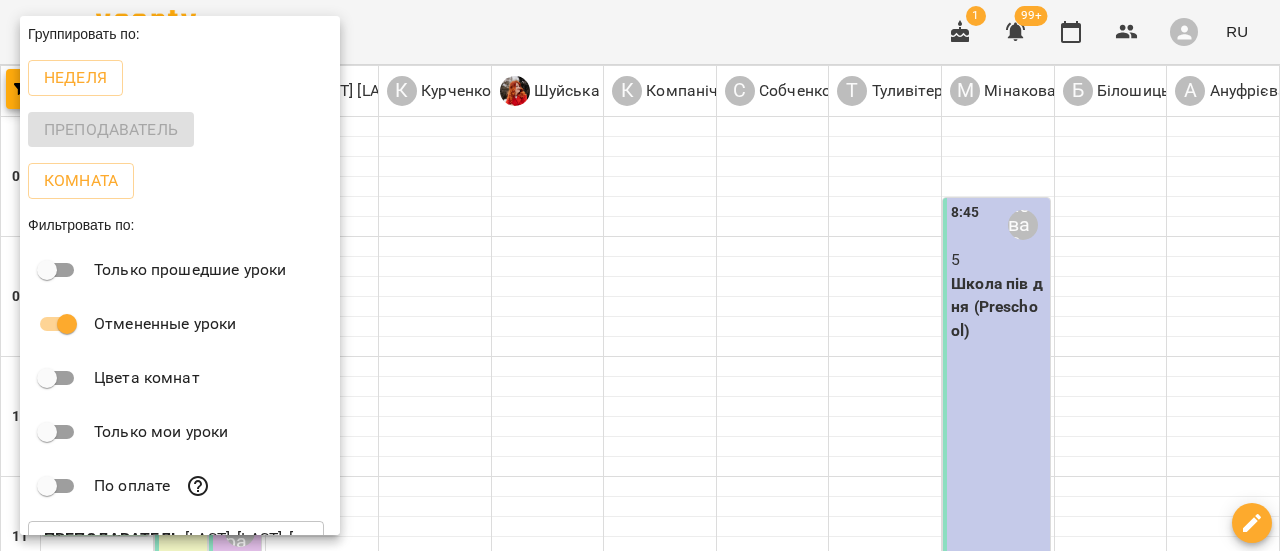 click at bounding box center [640, 275] 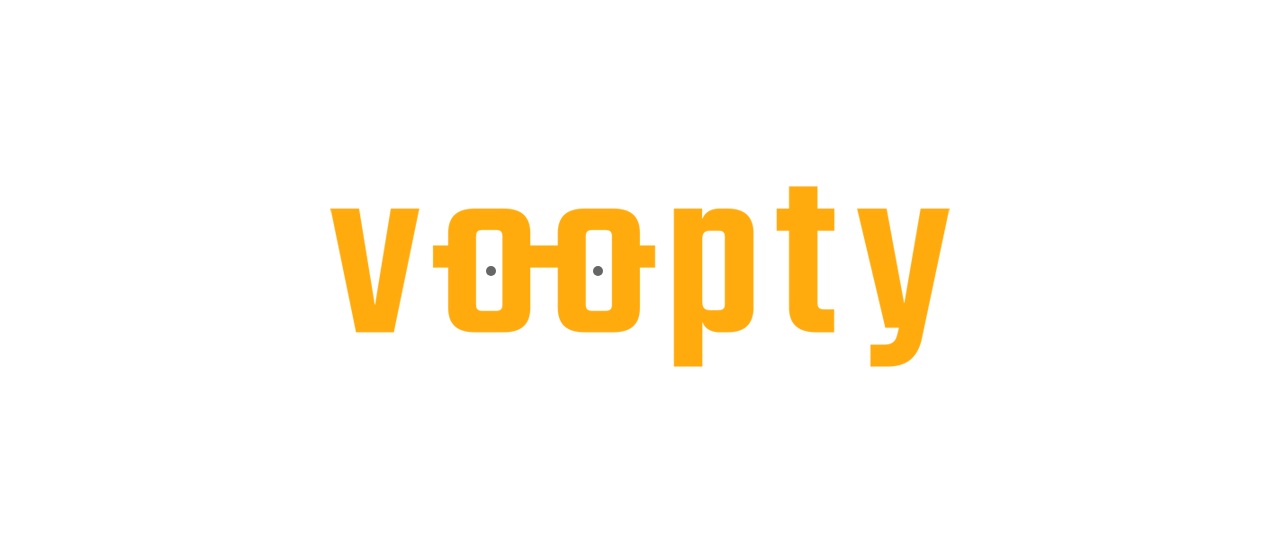 scroll, scrollTop: 0, scrollLeft: 0, axis: both 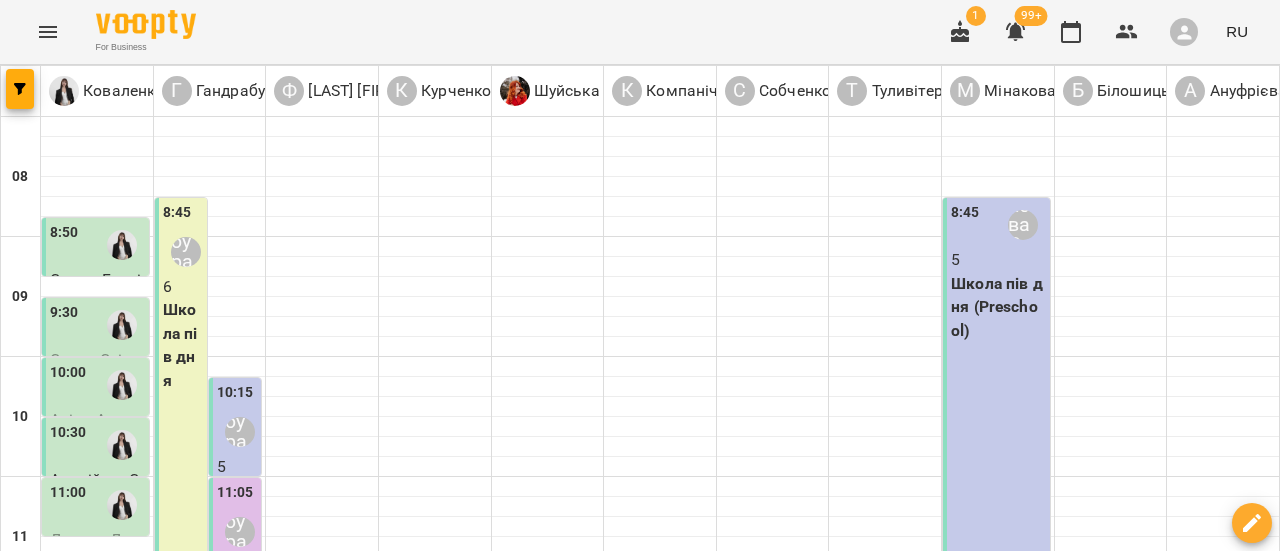 click at bounding box center (540, 1648) 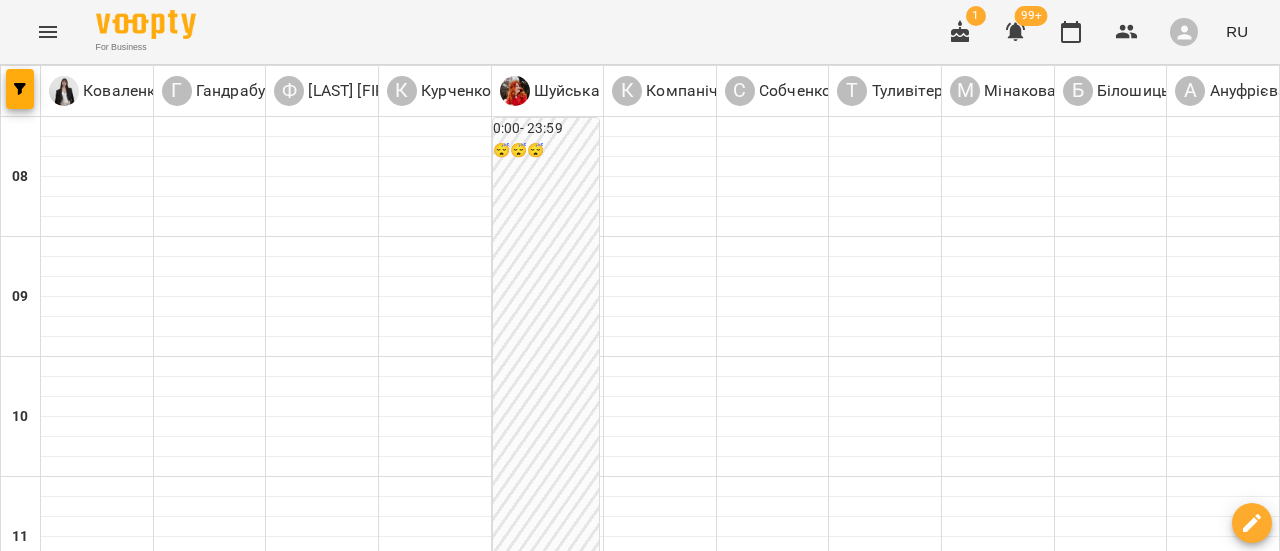 click at bounding box center [739, 1648] 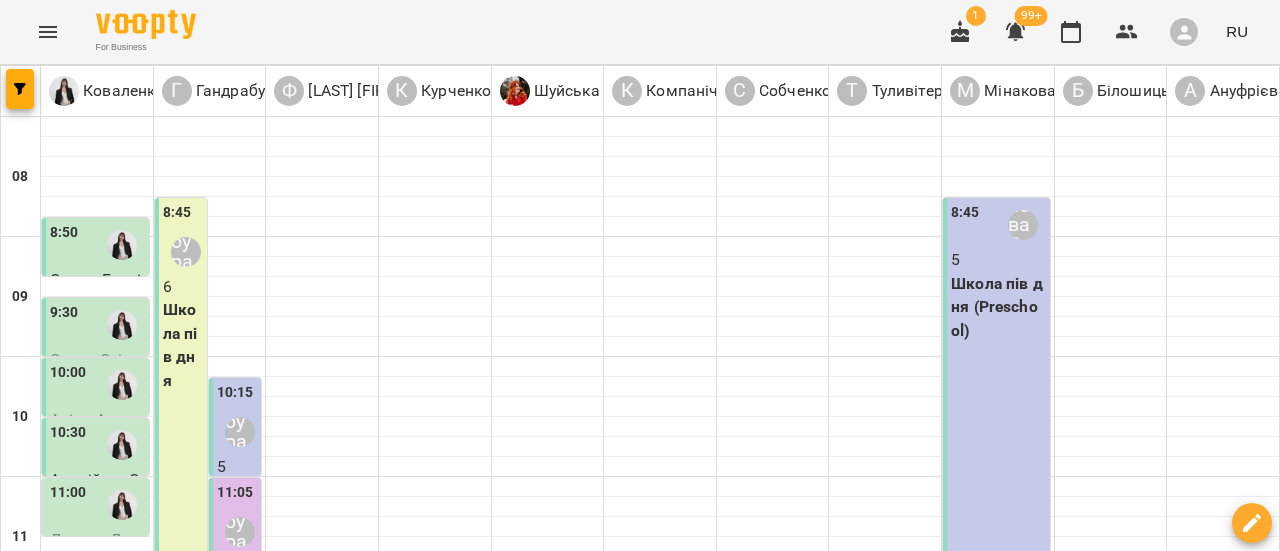 scroll, scrollTop: 0, scrollLeft: 0, axis: both 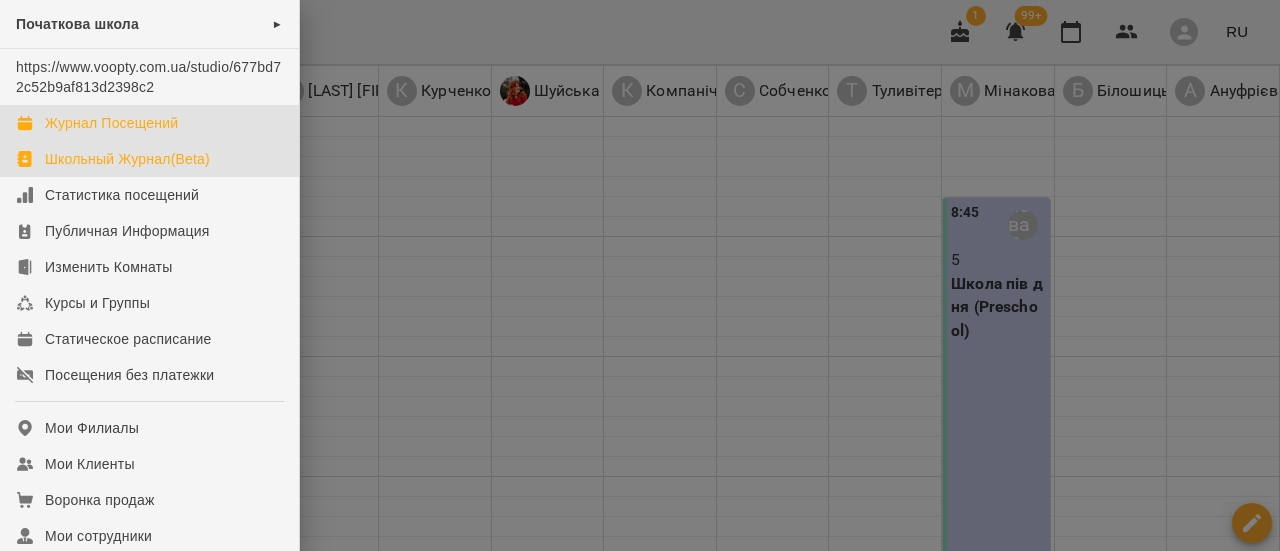 click on "Школьный Журнал(Beta)" at bounding box center [127, 159] 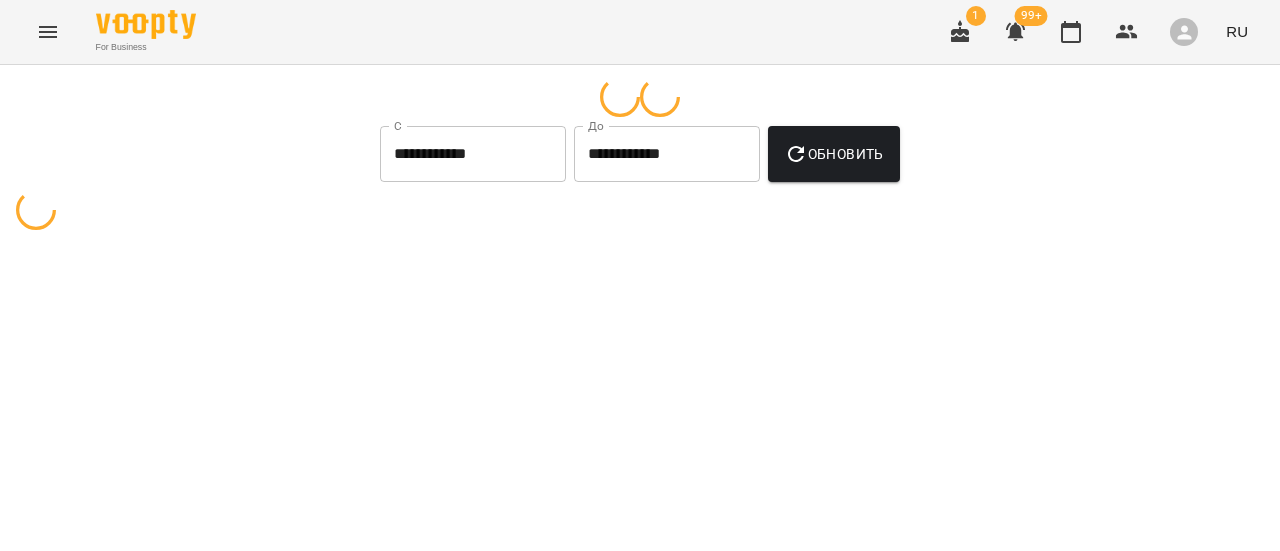 select on "**********" 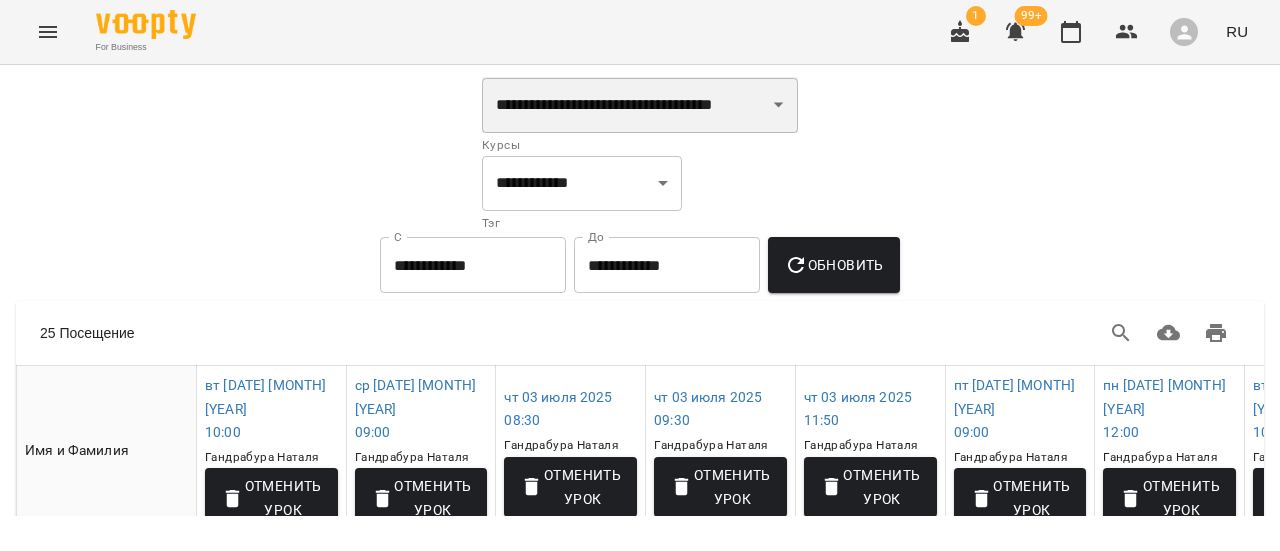 click on "**********" at bounding box center (640, 105) 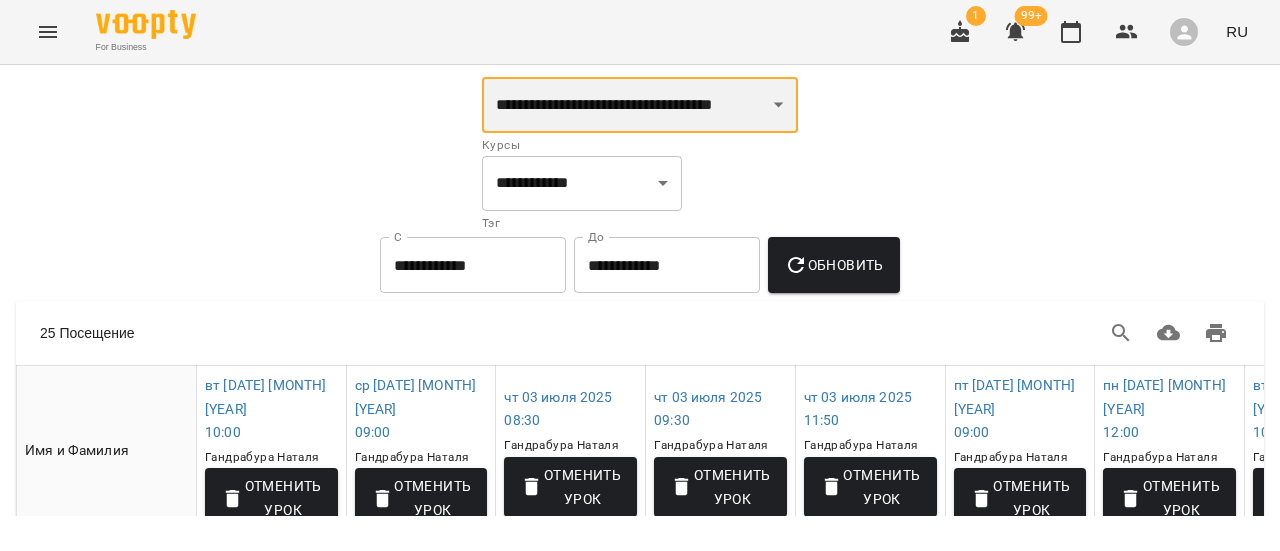 select on "**********" 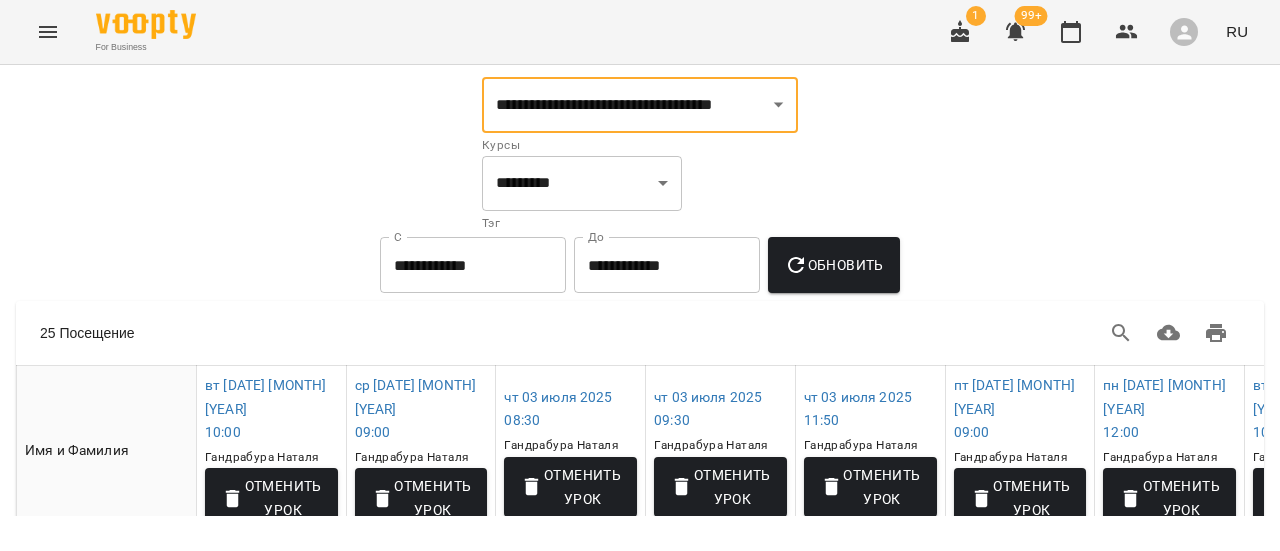 click on "**********" at bounding box center (473, 265) 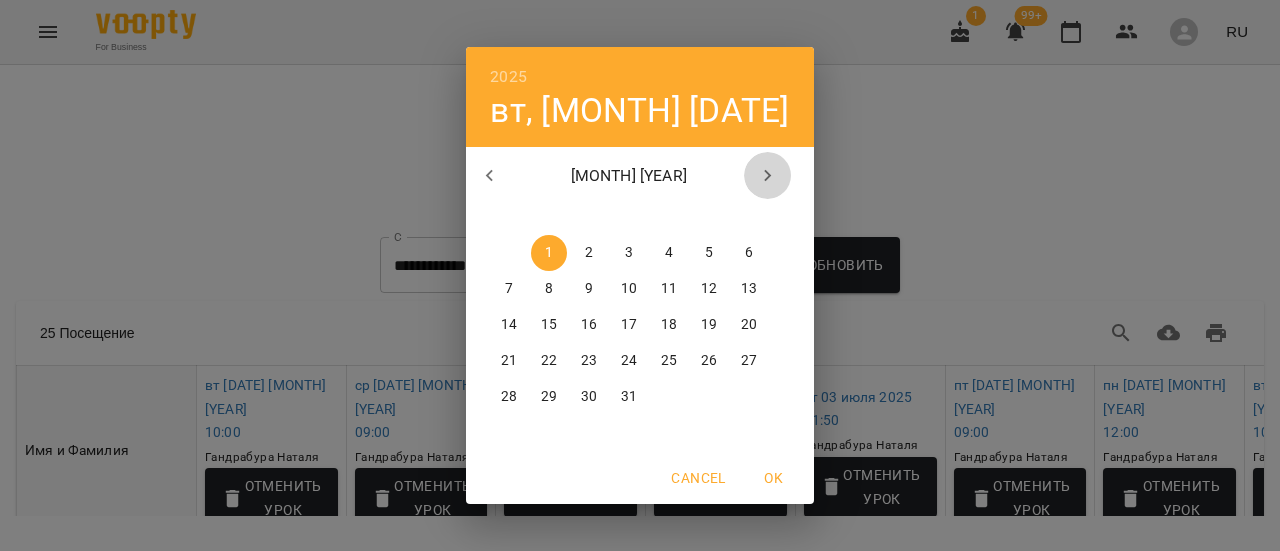 click 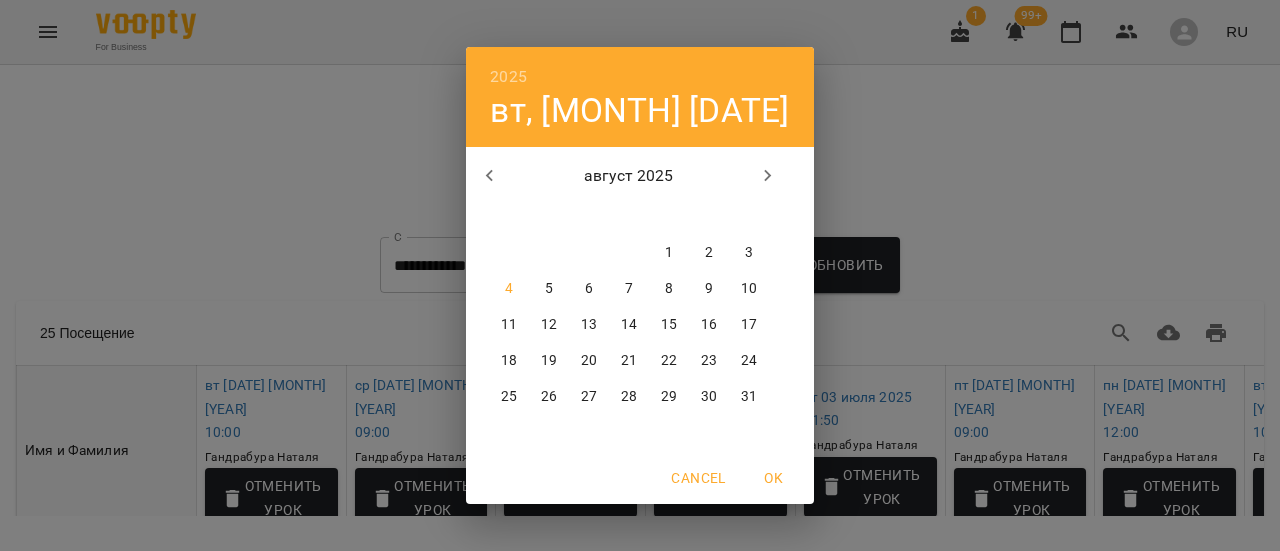 click on "1" at bounding box center [669, 253] 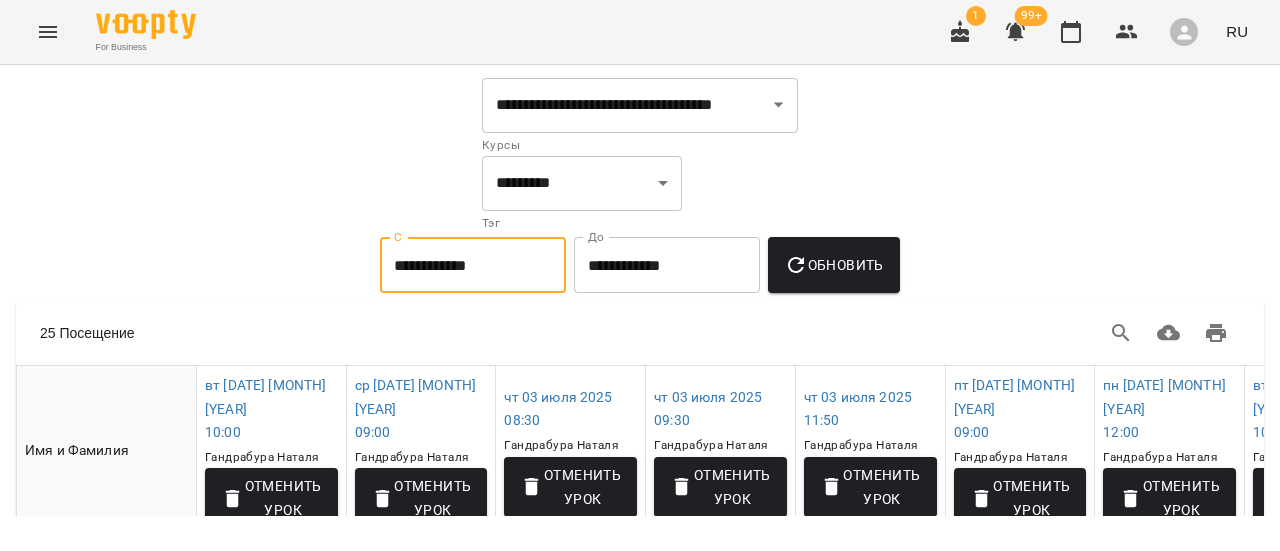 click on "**********" at bounding box center (667, 265) 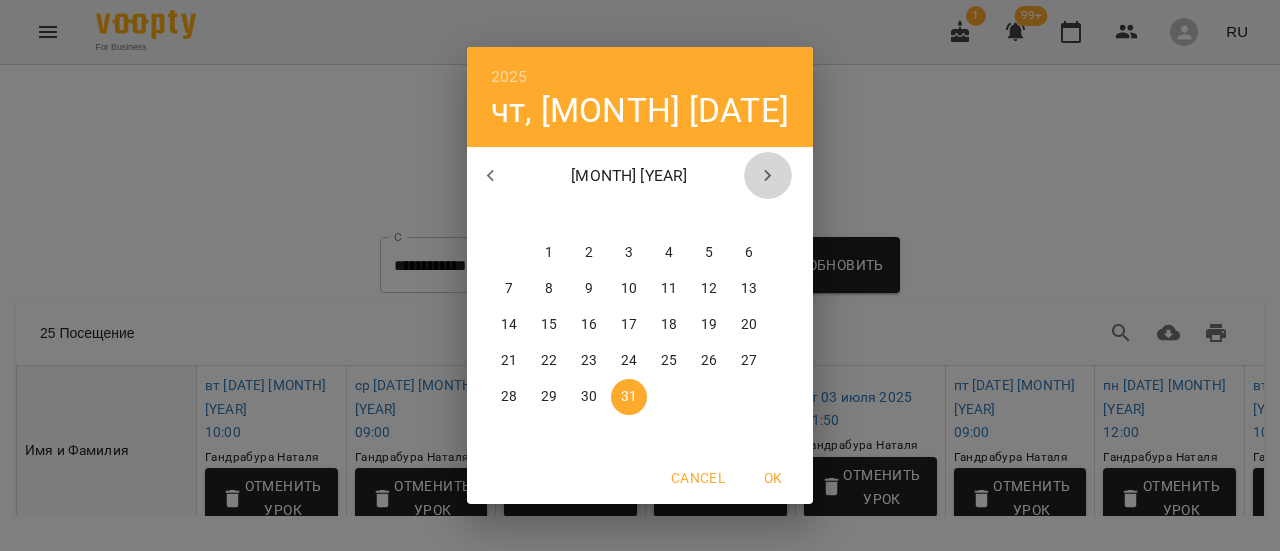 click 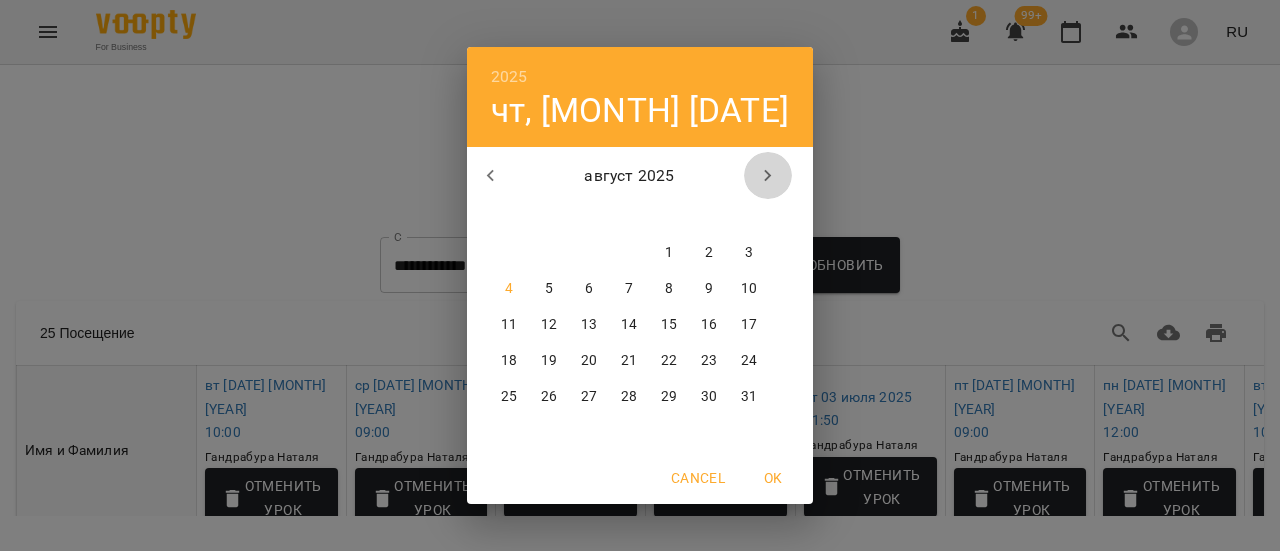click 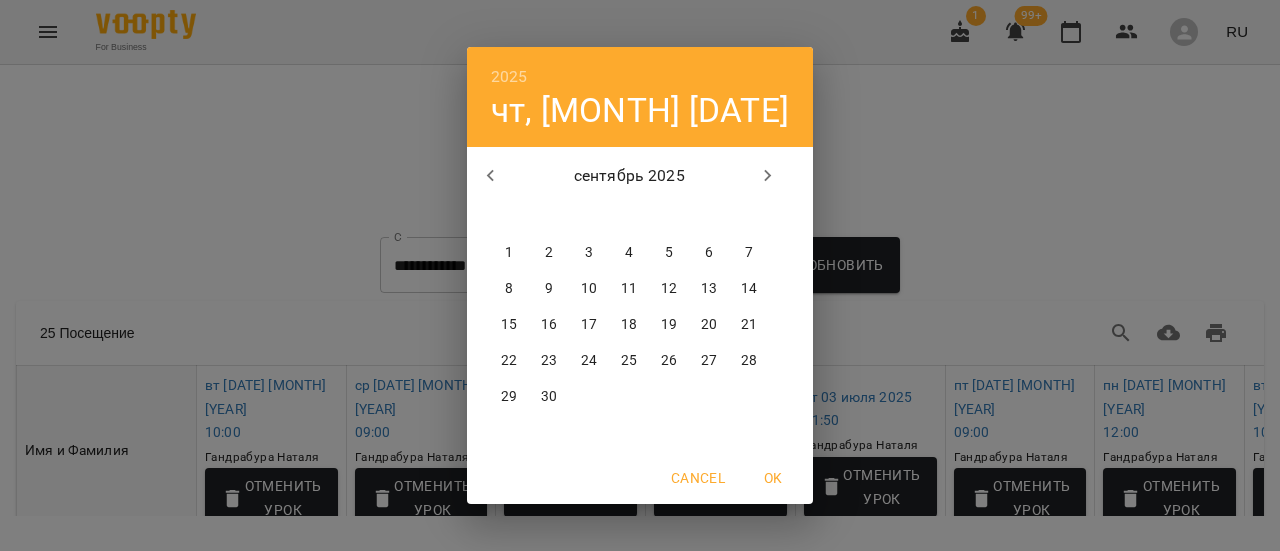 click on "[YEAR] чт, [MONTH] 31 сентябрь [YEAR] пн вт ср чт пт сб вс 1 2 3 4 5 6 7 8 9 10 11 12 13 14 15 16 17 18 19 20 21 22 23 24 25 26 27 28 29 30 1 2 3 4 5 Cancel OK" at bounding box center (640, 275) 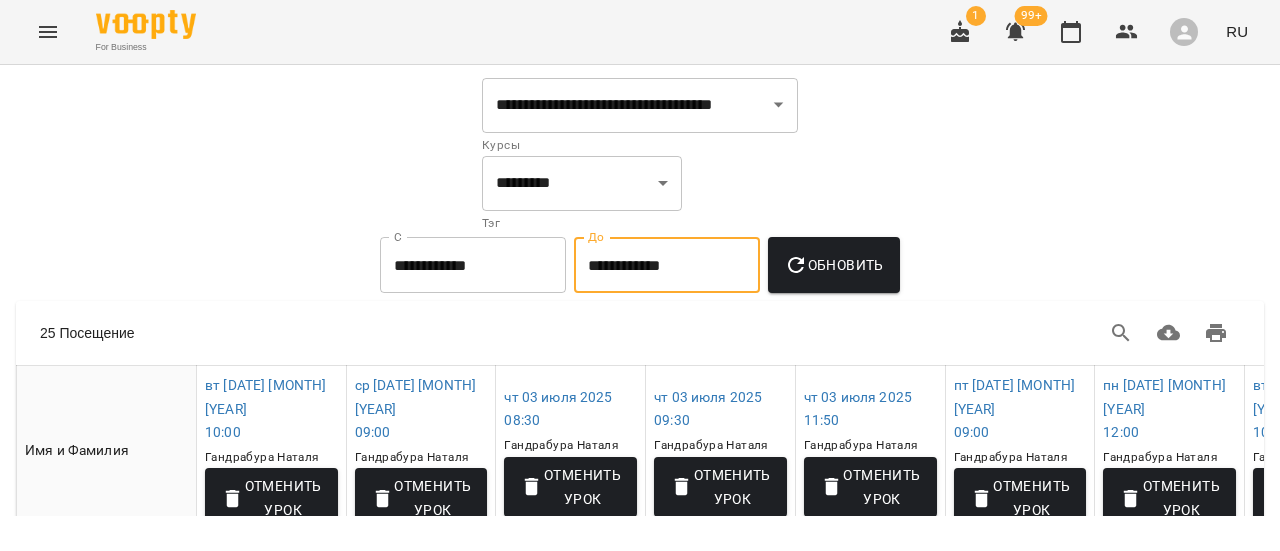 click at bounding box center [48, 32] 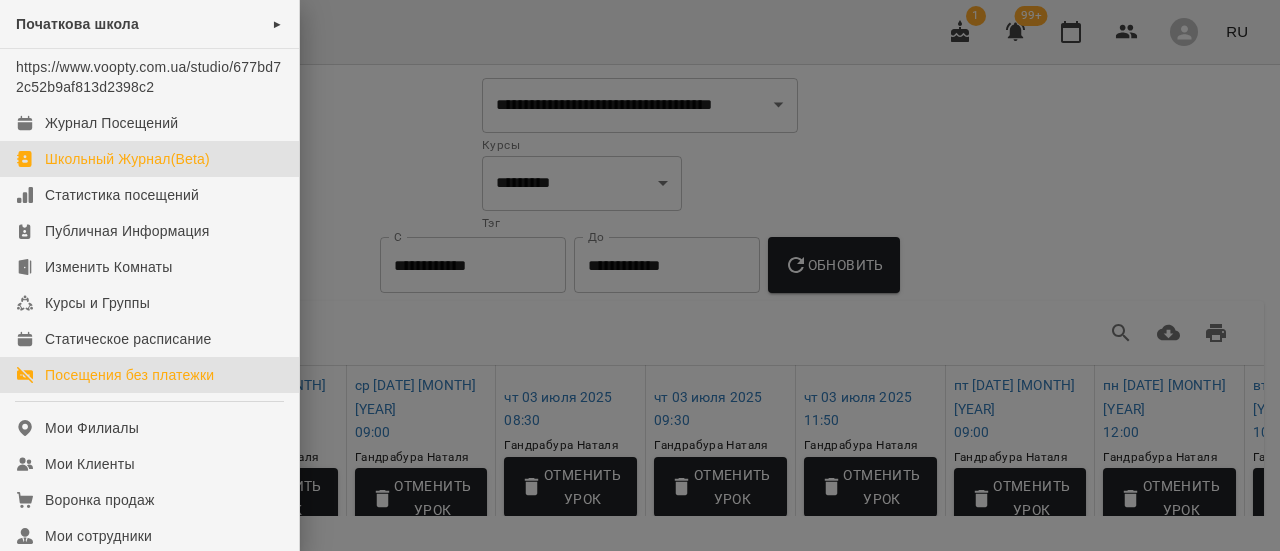 click on "Посещения без платежки" at bounding box center (129, 375) 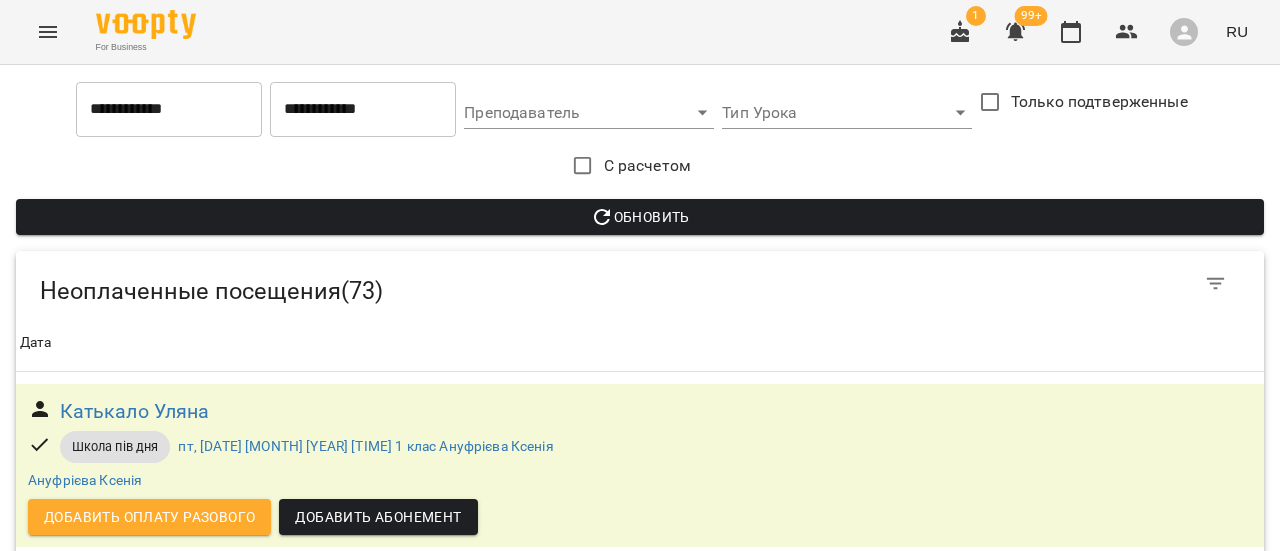 scroll, scrollTop: 1100, scrollLeft: 0, axis: vertical 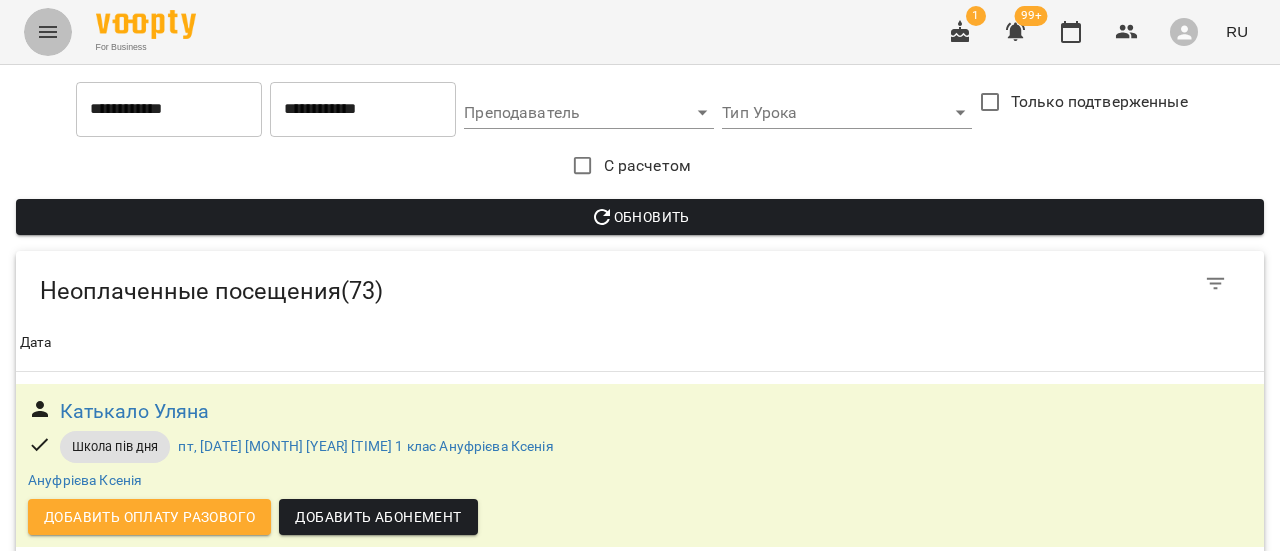 click 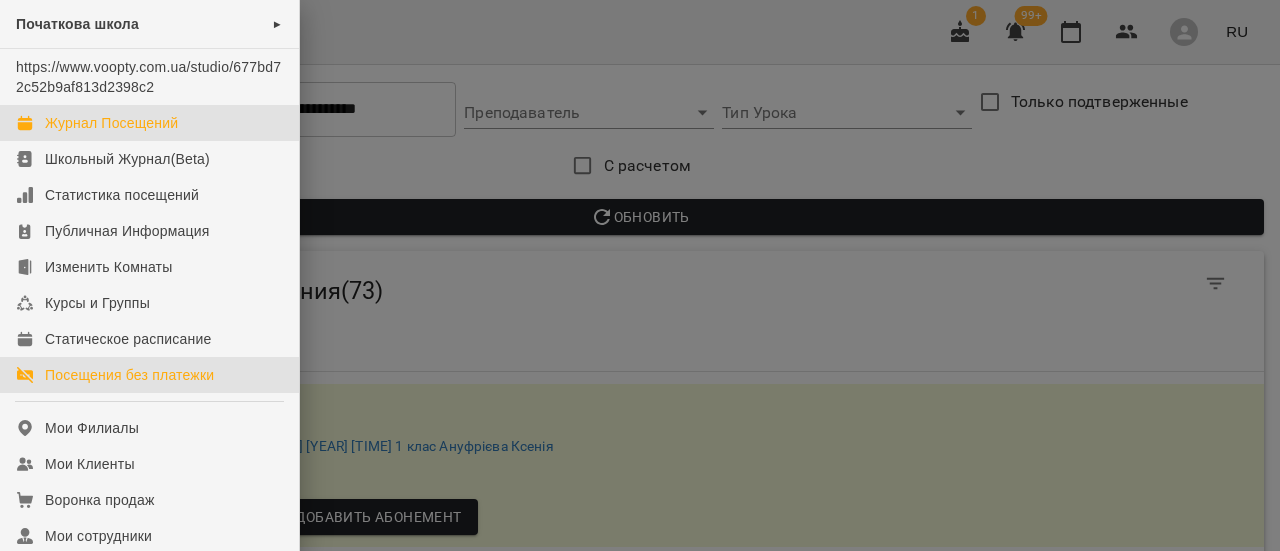 click on "Журнал Посещений" at bounding box center (111, 123) 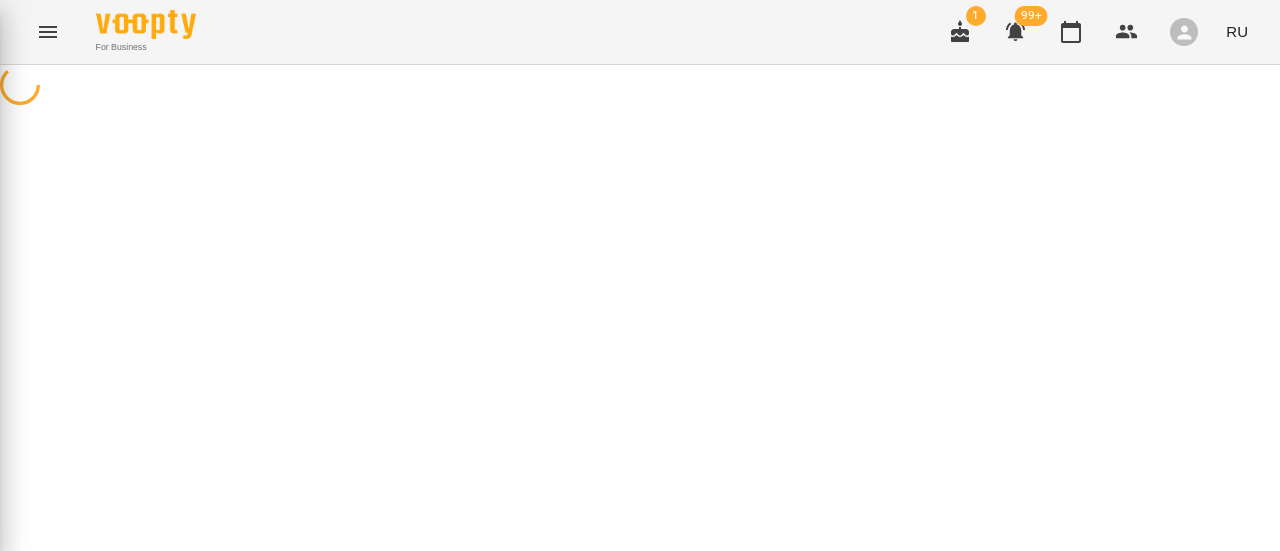 scroll, scrollTop: 0, scrollLeft: 0, axis: both 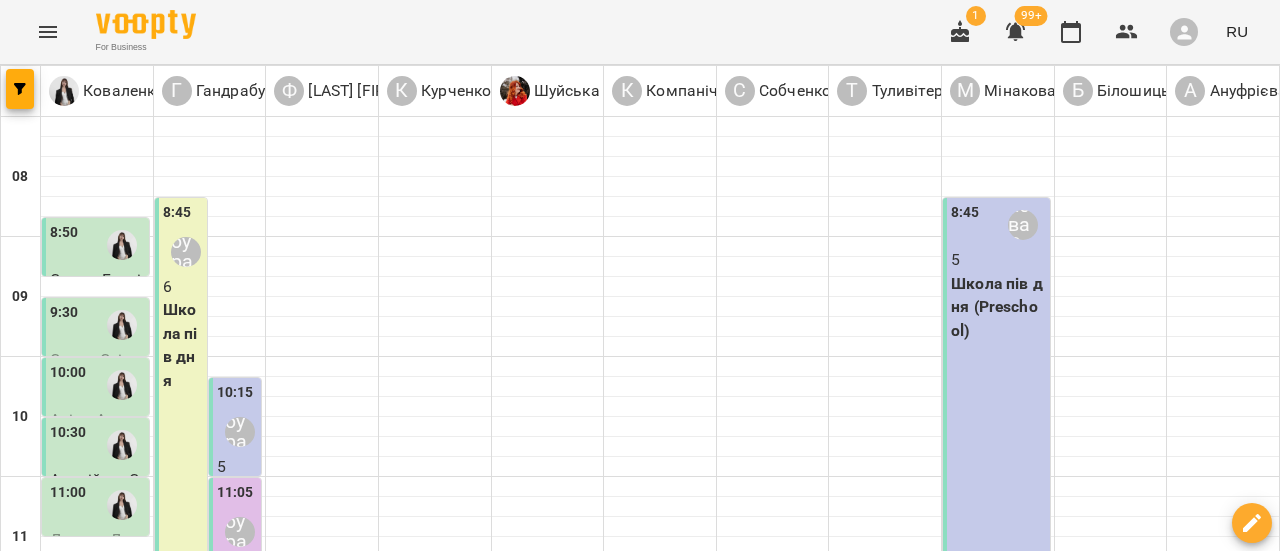 click on "Школа пів дня (Preschool)" at bounding box center [998, 307] 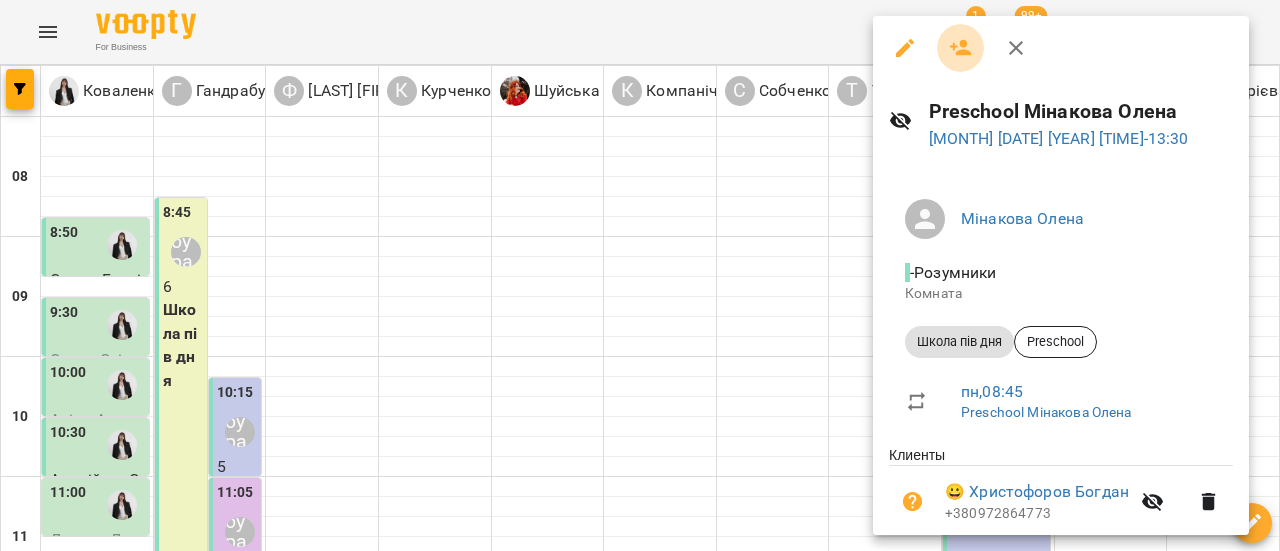 click 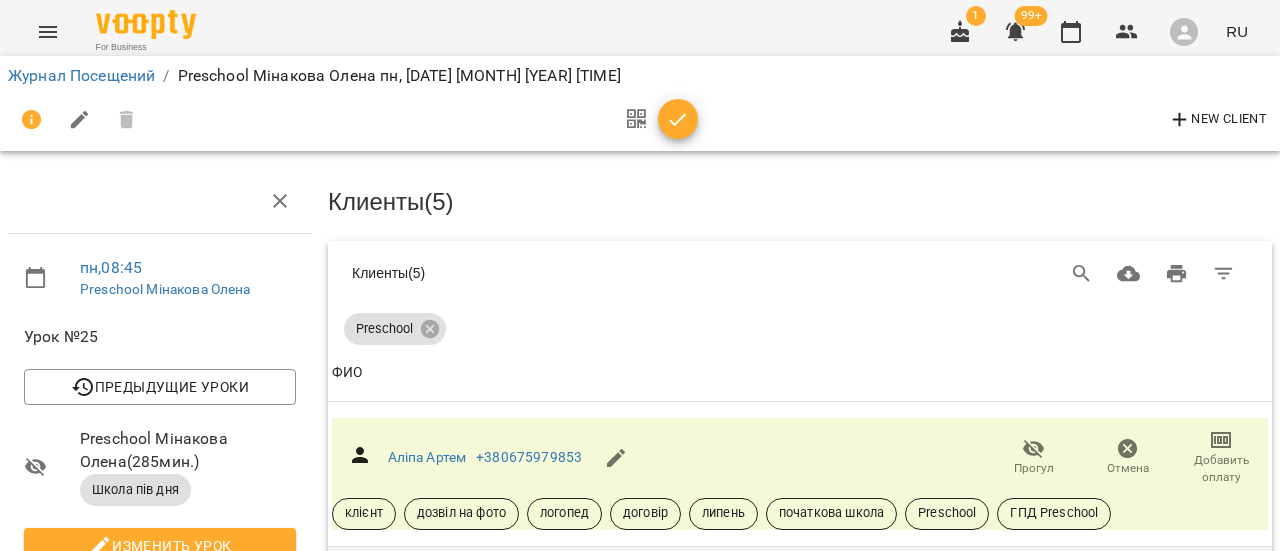 scroll, scrollTop: 200, scrollLeft: 0, axis: vertical 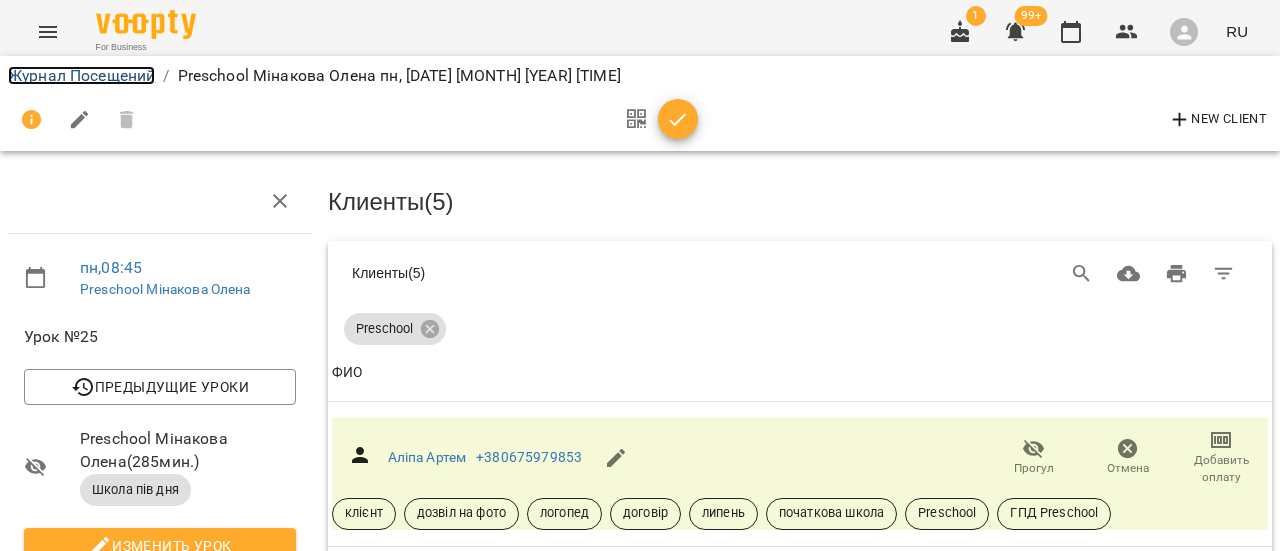 click on "Журнал Посещений" at bounding box center [81, 75] 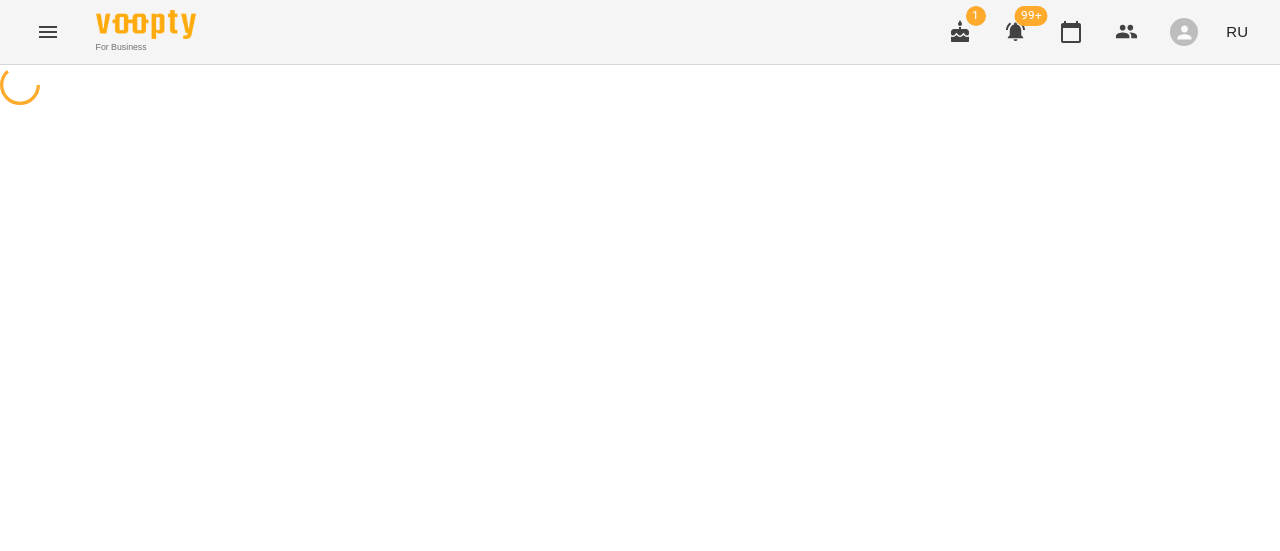 scroll, scrollTop: 0, scrollLeft: 0, axis: both 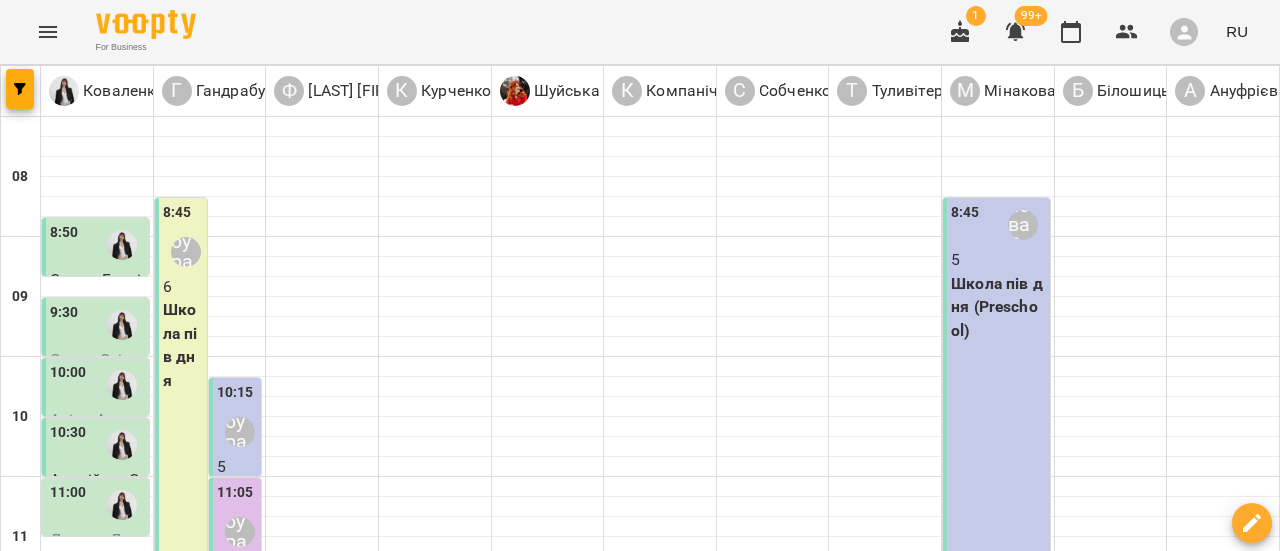 click 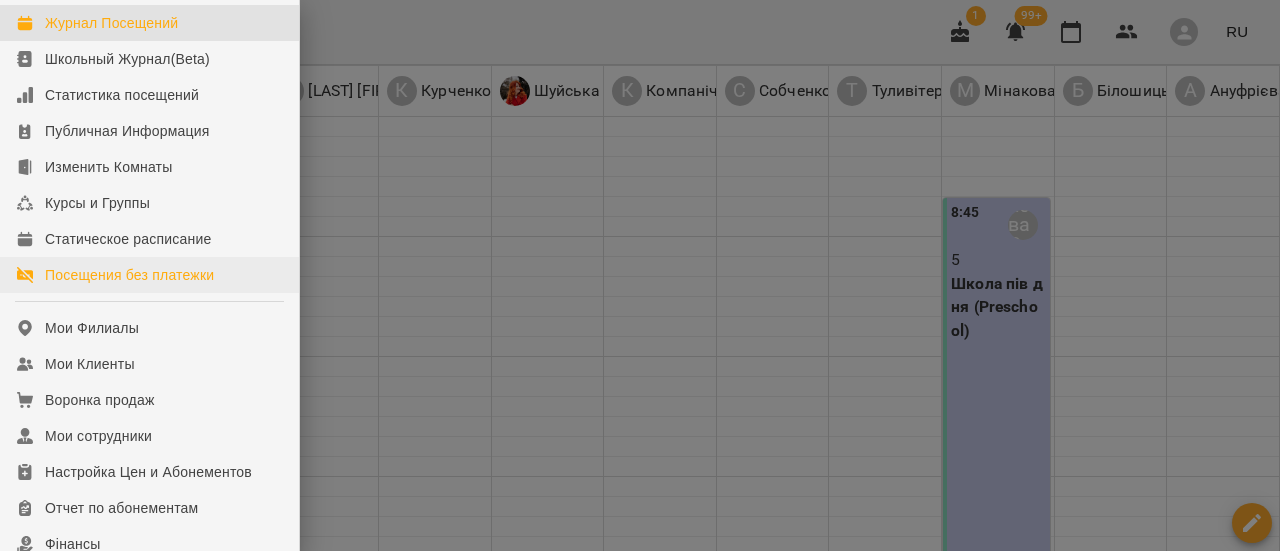 scroll, scrollTop: 200, scrollLeft: 0, axis: vertical 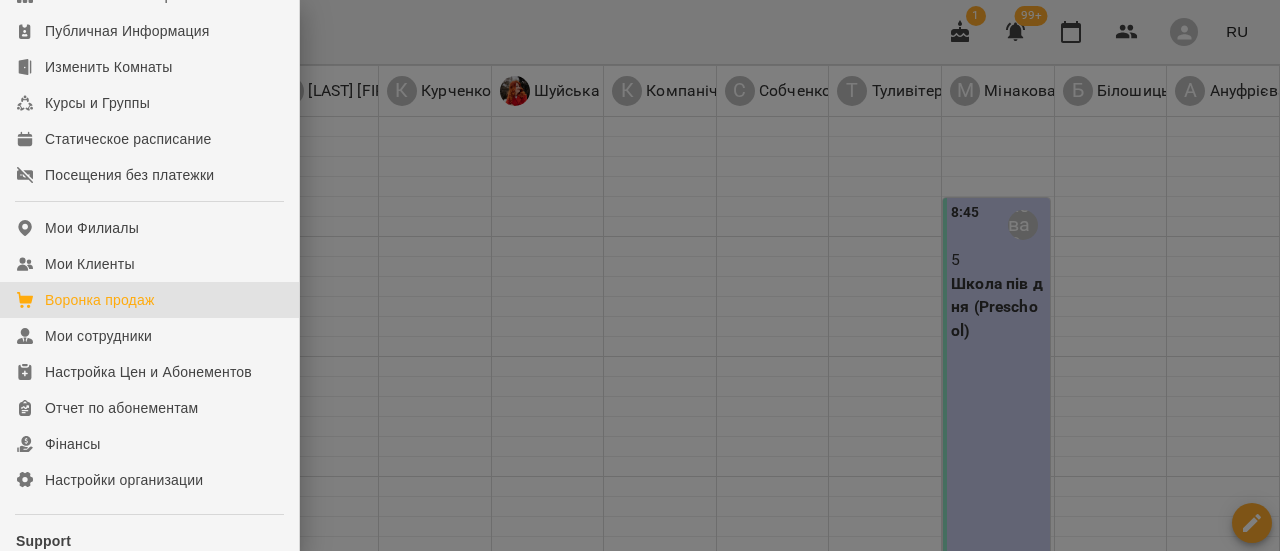 click on "Воронка продаж" at bounding box center (100, 300) 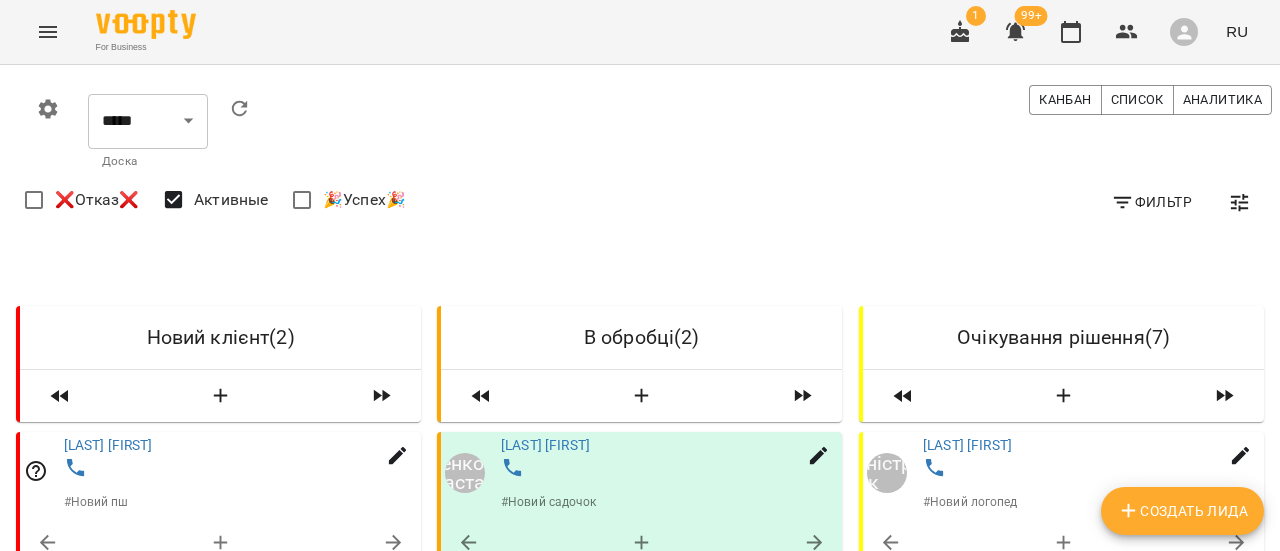 scroll, scrollTop: 0, scrollLeft: 0, axis: both 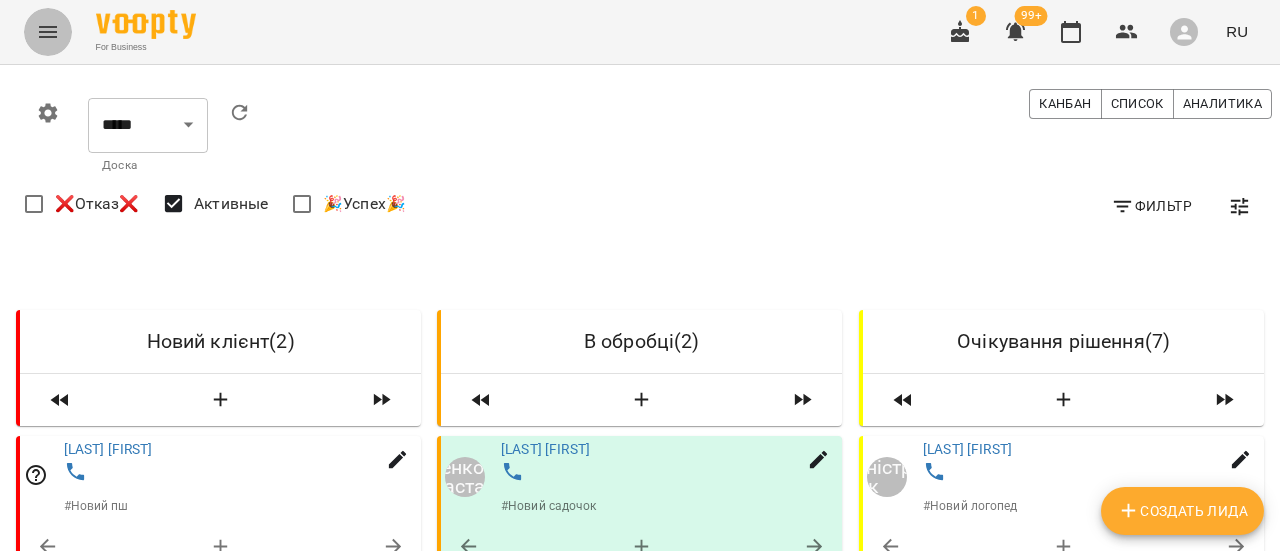 click 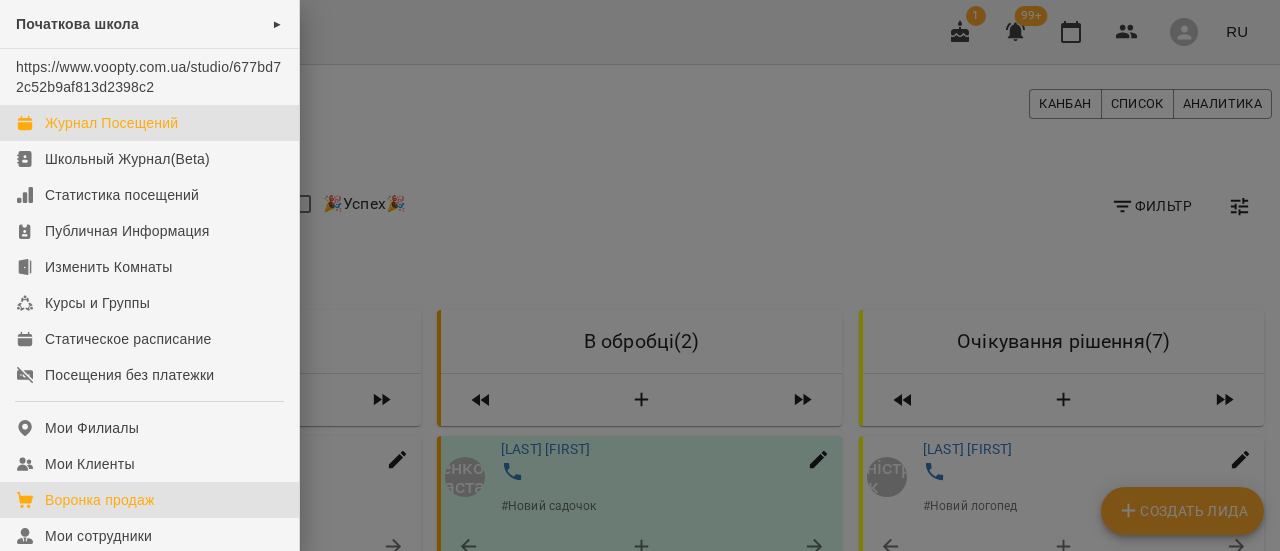 click on "Журнал Посещений" at bounding box center (111, 123) 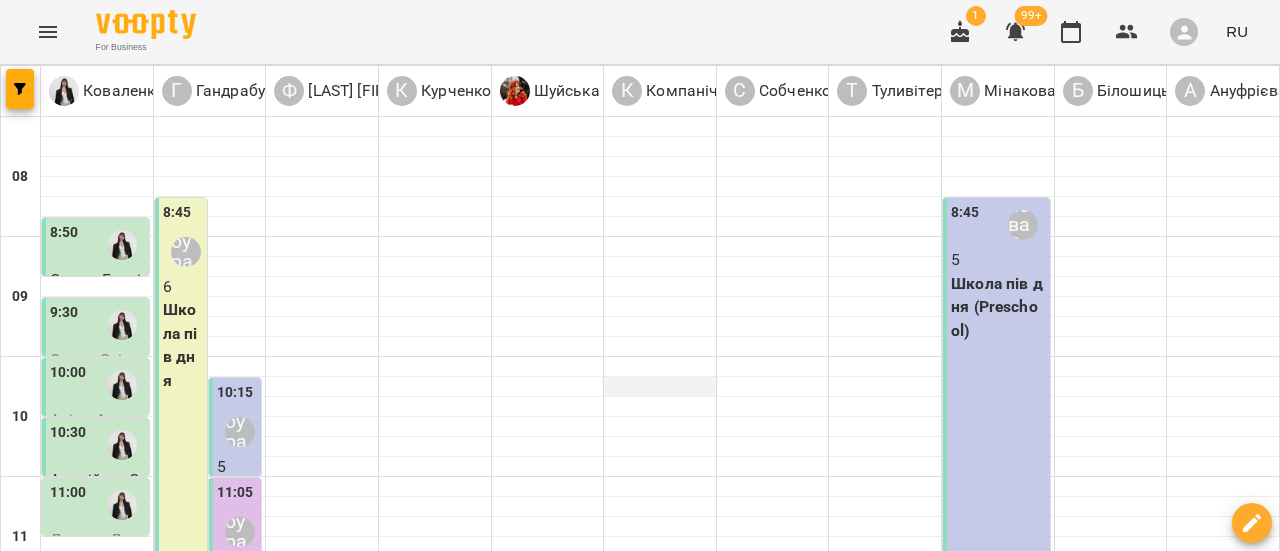 scroll, scrollTop: 0, scrollLeft: 0, axis: both 